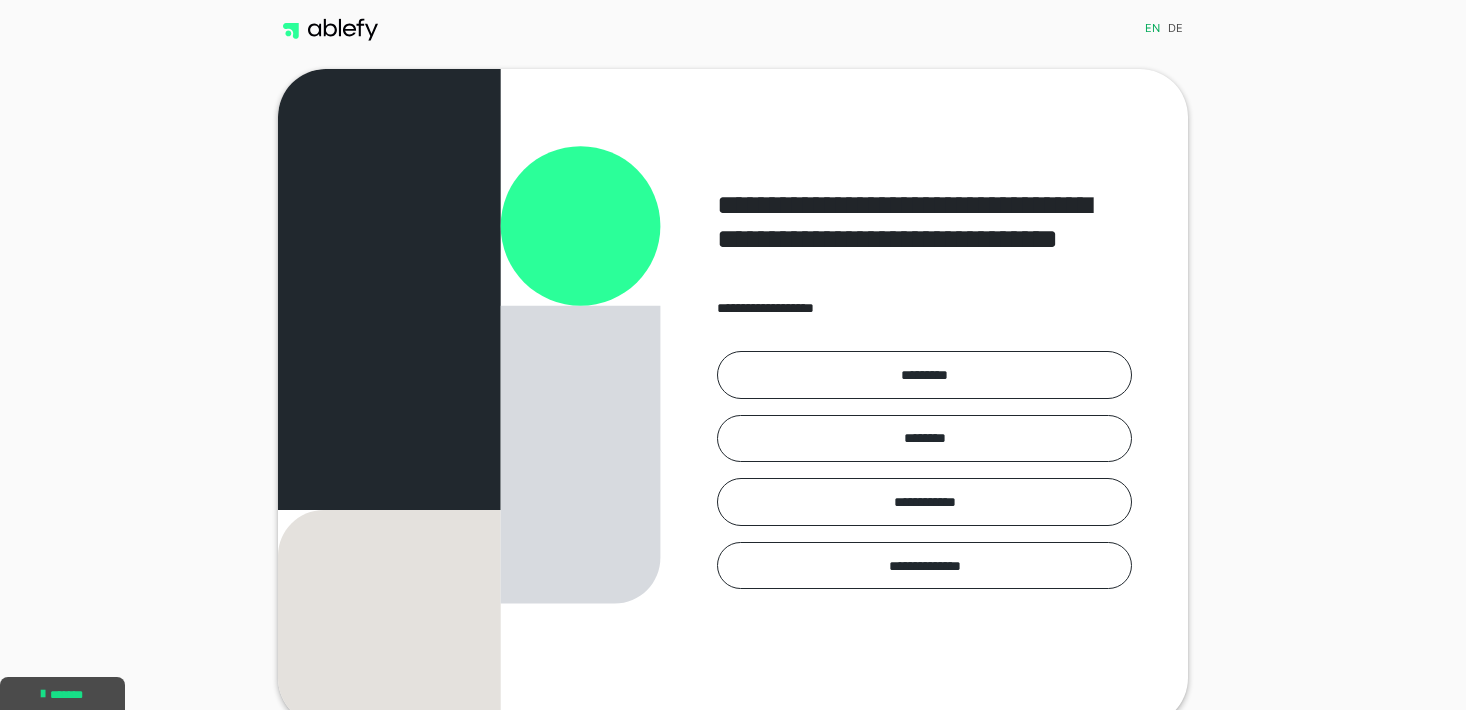 scroll, scrollTop: 0, scrollLeft: 0, axis: both 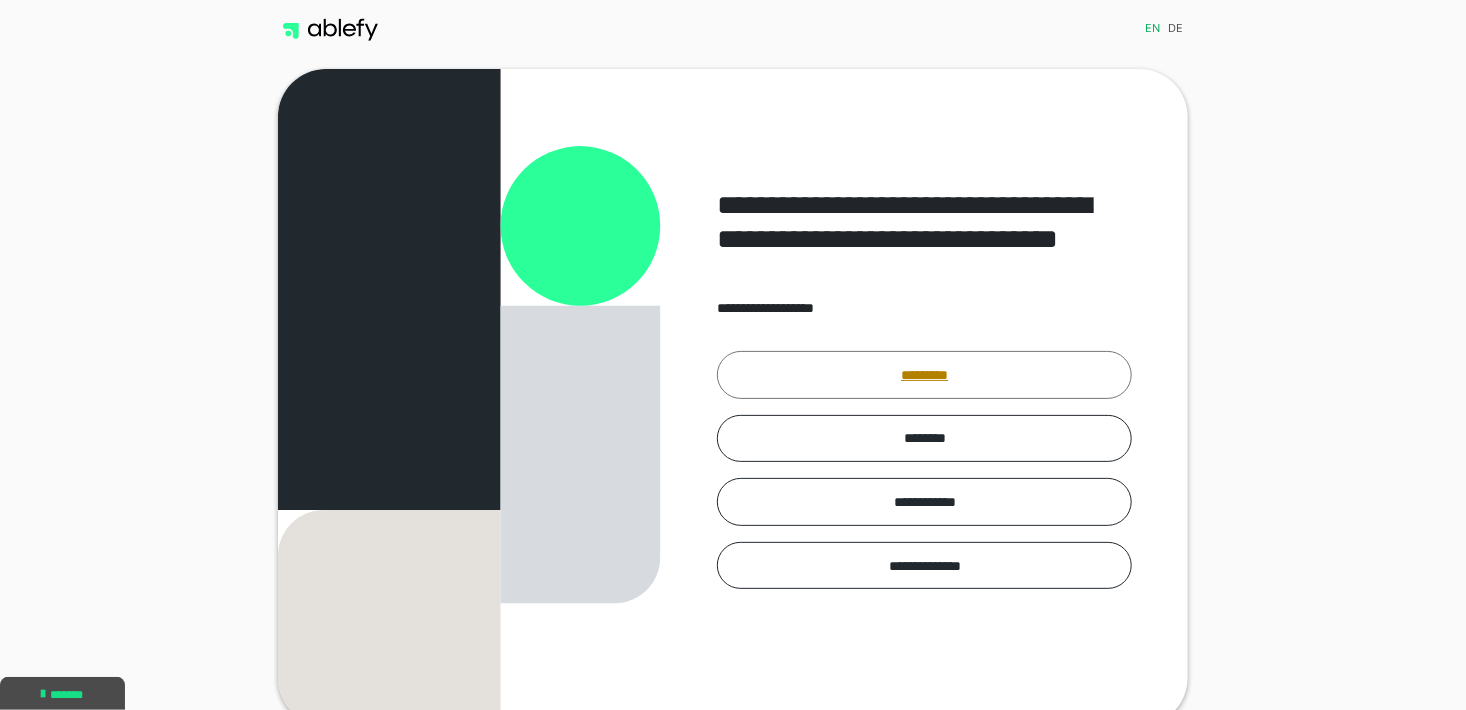 click on "*********" at bounding box center [924, 375] 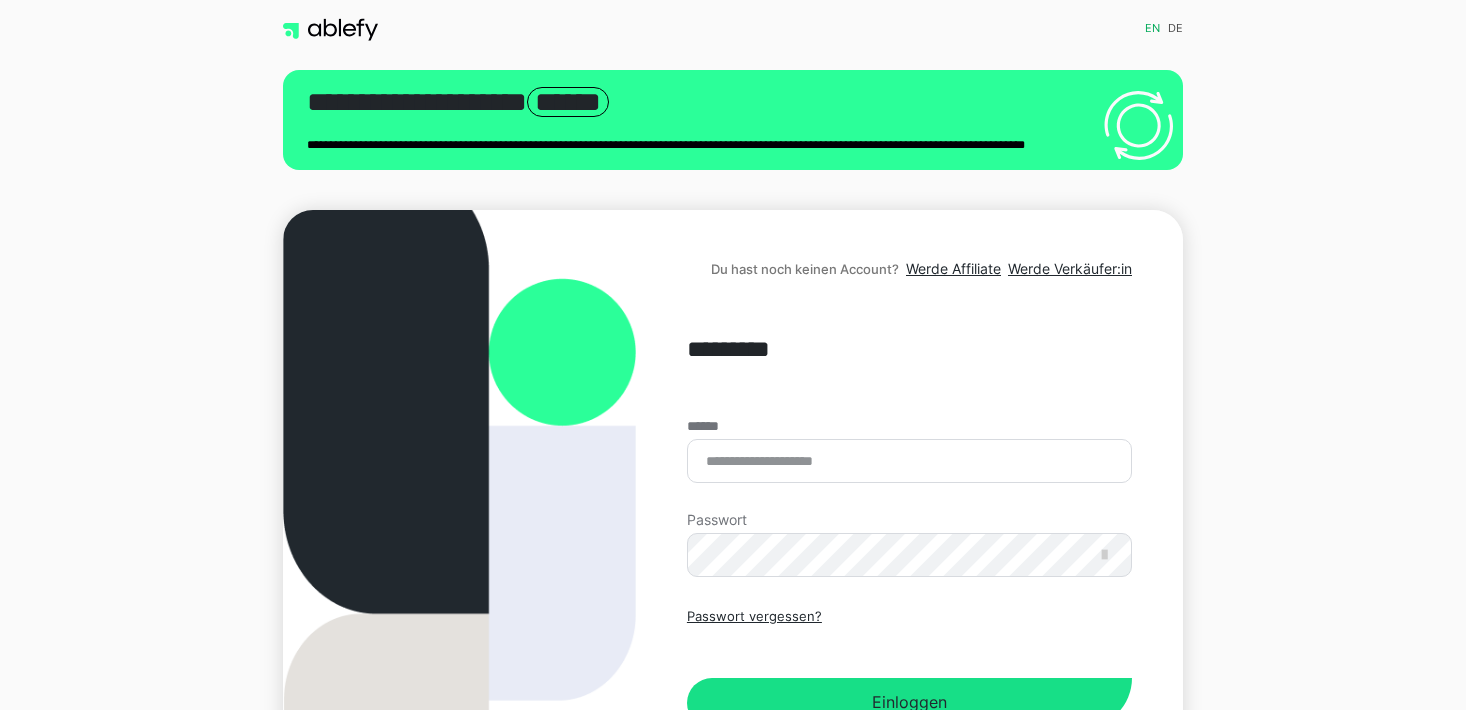 scroll, scrollTop: 0, scrollLeft: 0, axis: both 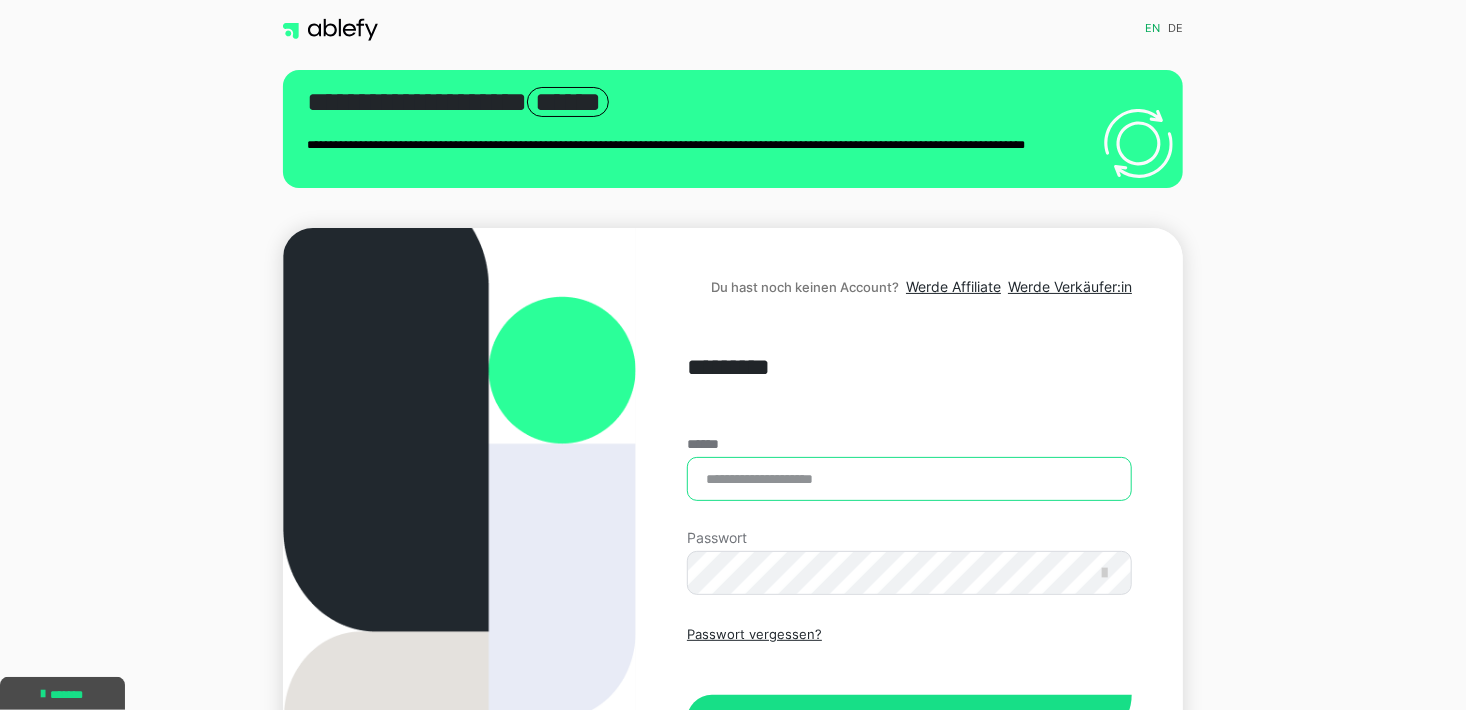 click on "******" at bounding box center (909, 479) 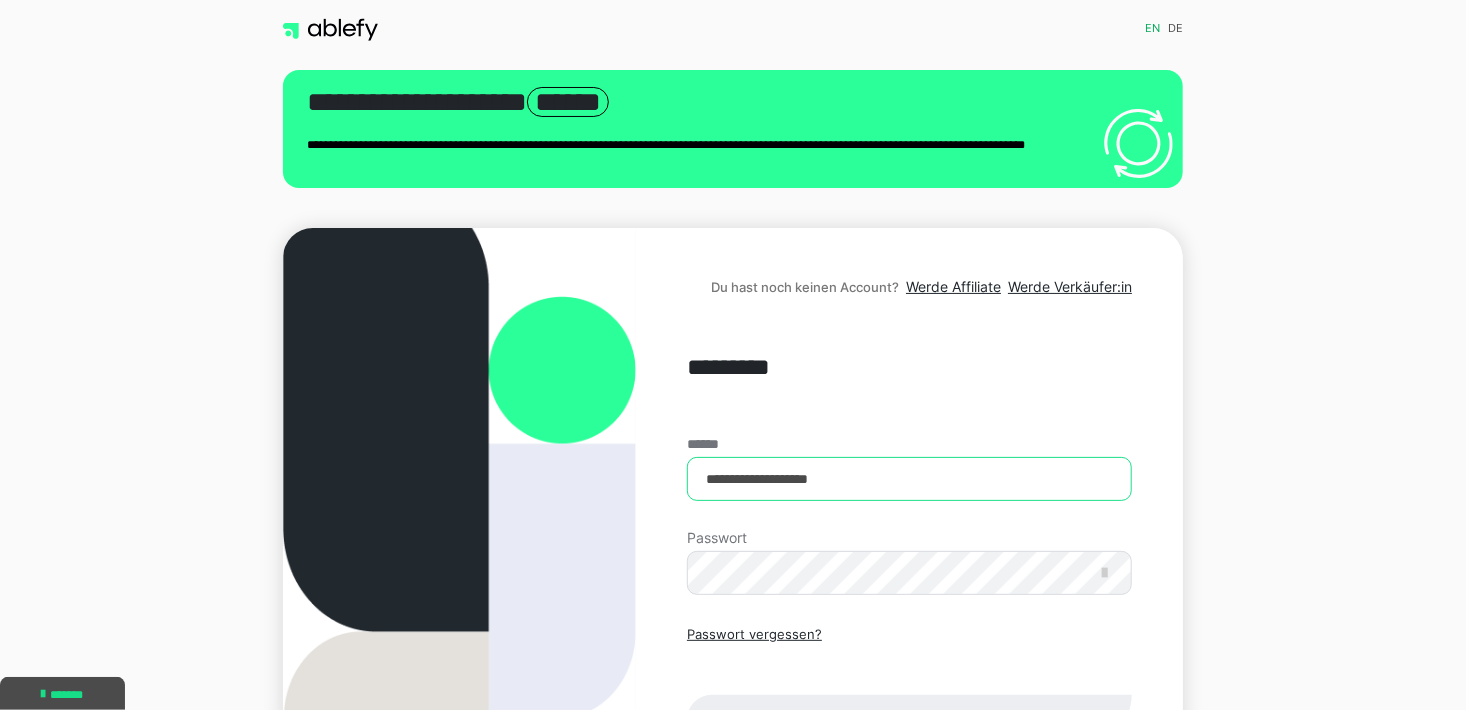 type on "**********" 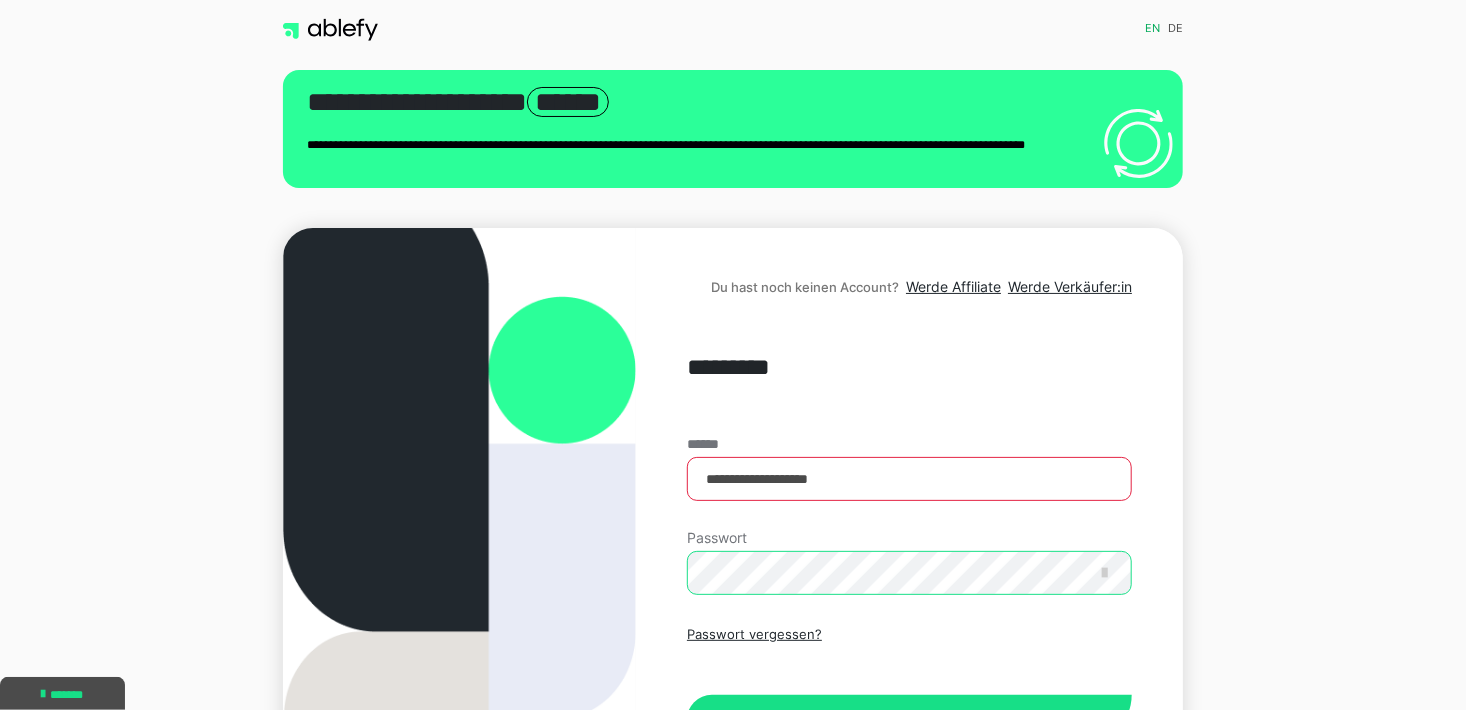 click on "Einloggen" at bounding box center (909, 720) 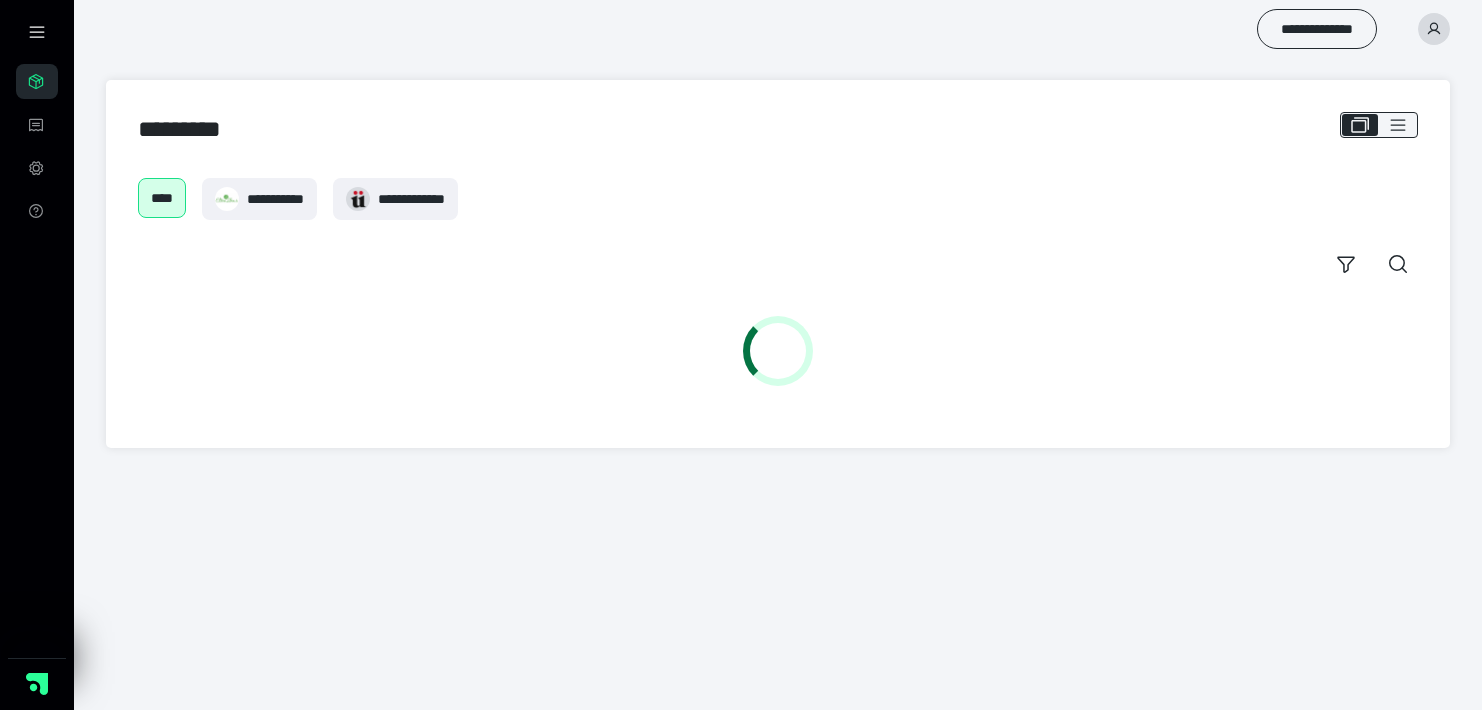 scroll, scrollTop: 0, scrollLeft: 0, axis: both 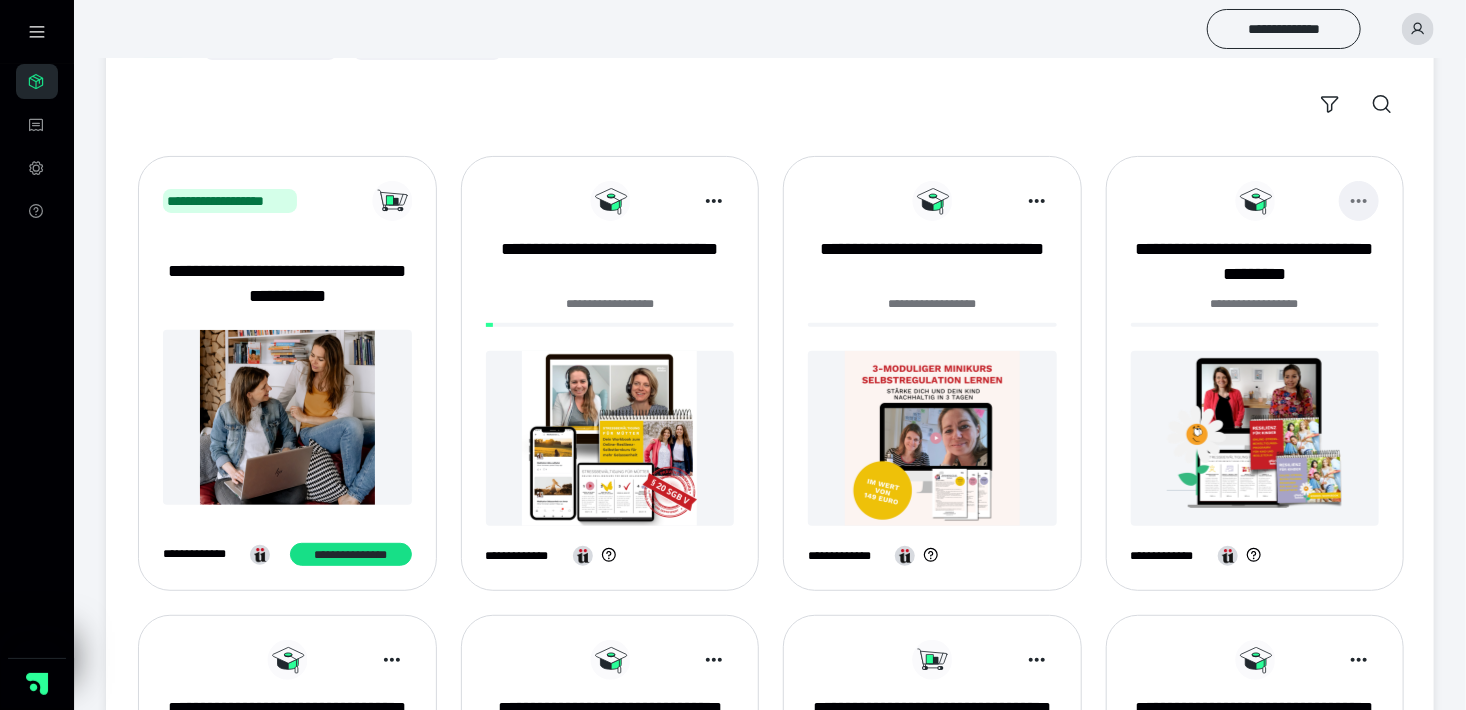 click 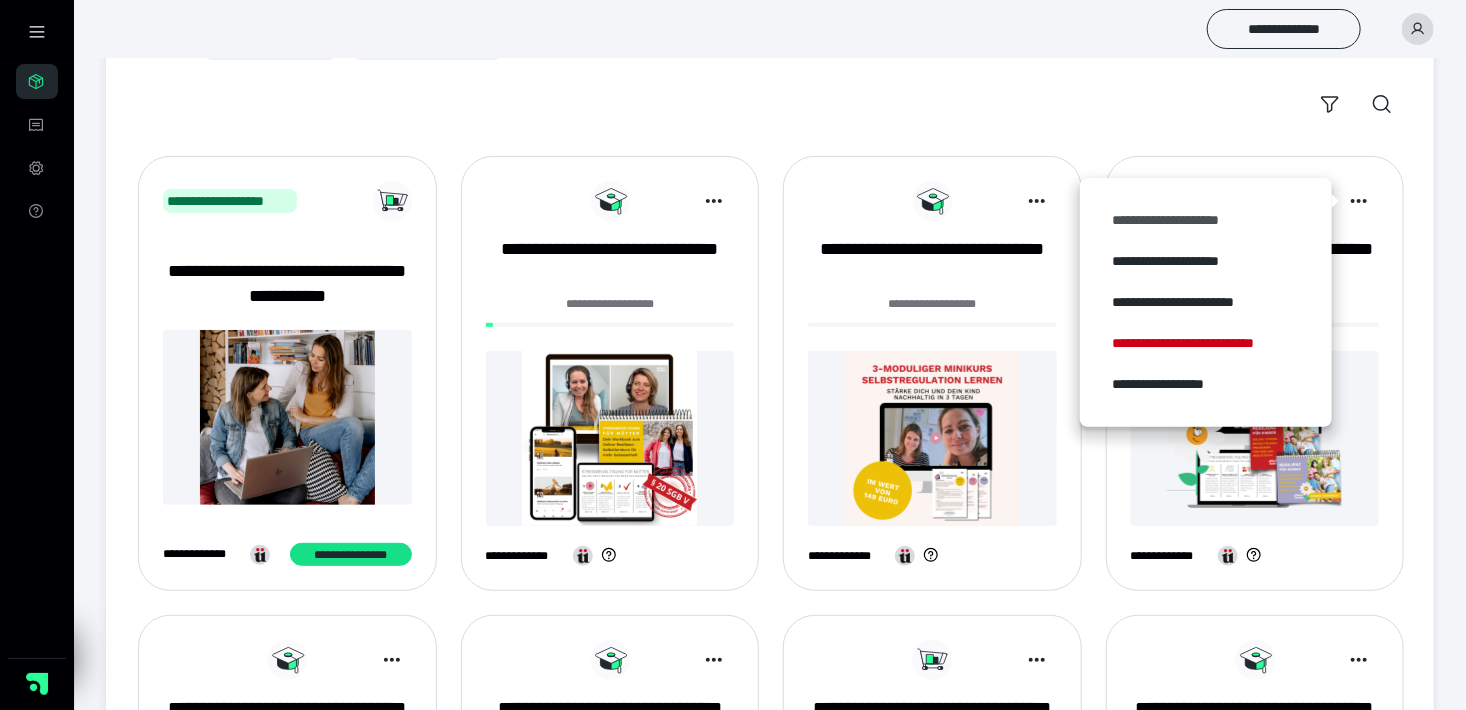 click on "**********" at bounding box center [1206, 220] 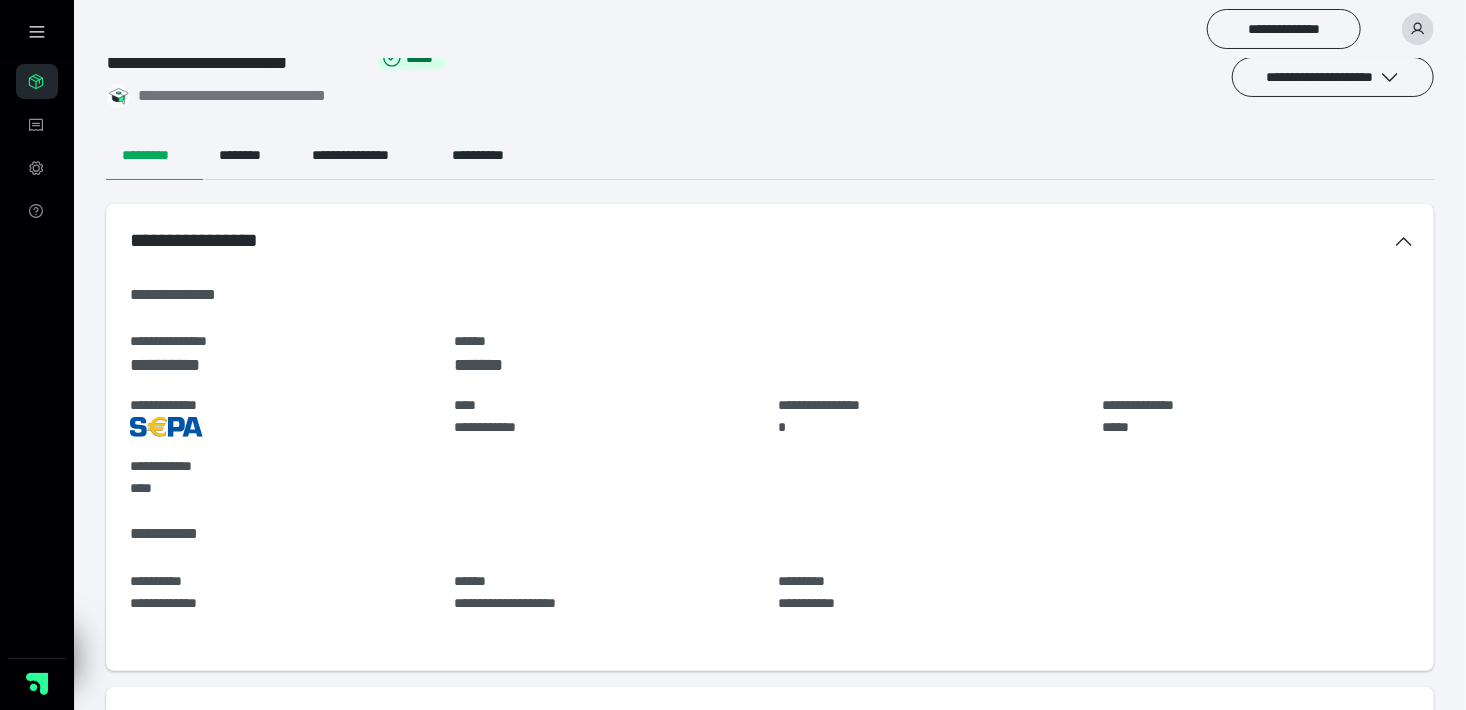scroll, scrollTop: 0, scrollLeft: 0, axis: both 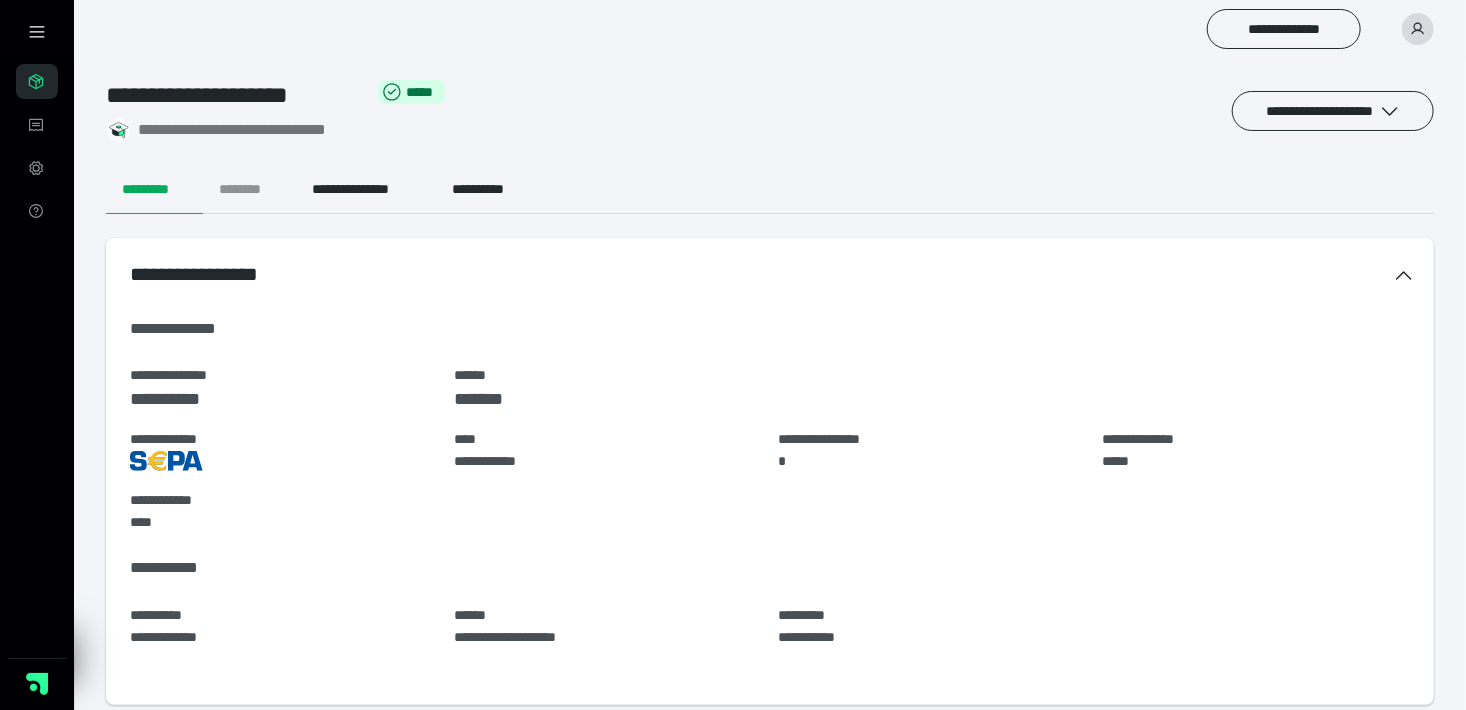 click on "********" at bounding box center [249, 190] 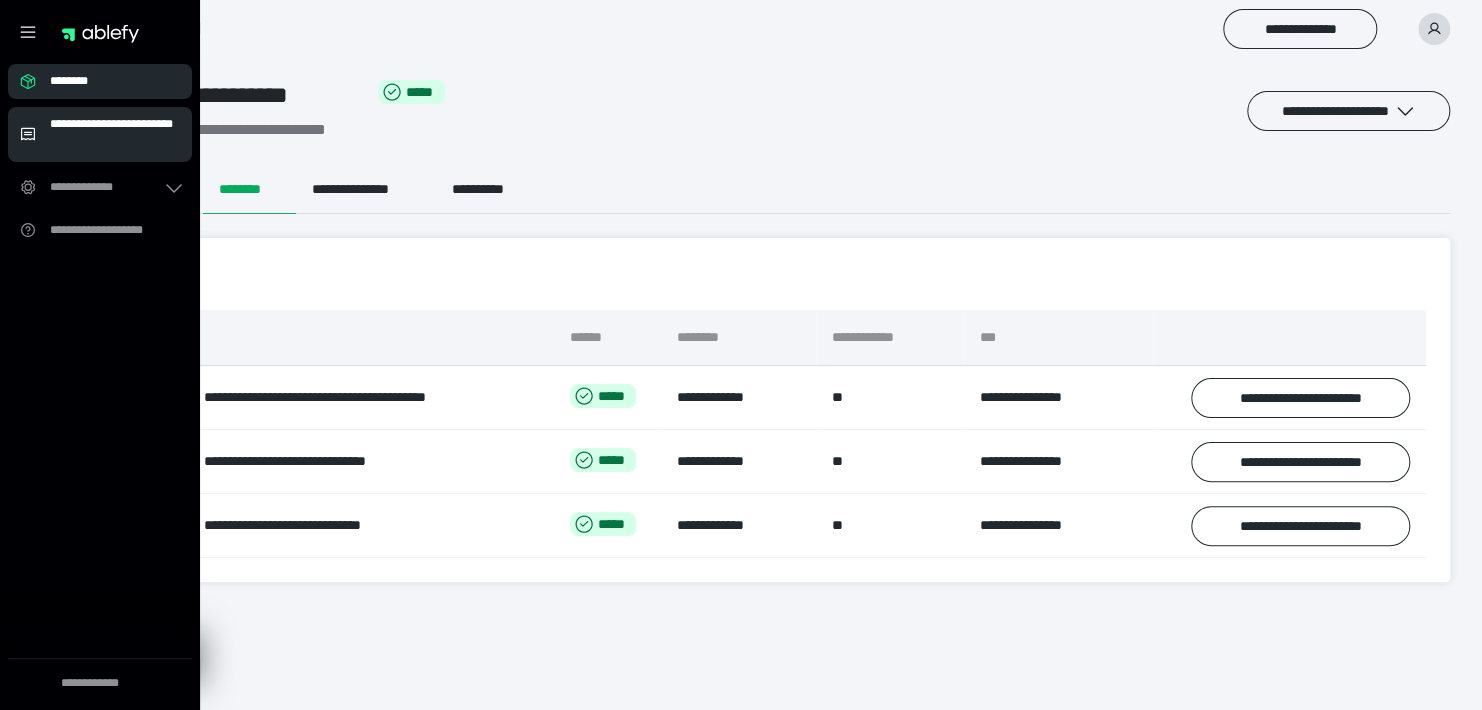 click on "**********" at bounding box center [115, 134] 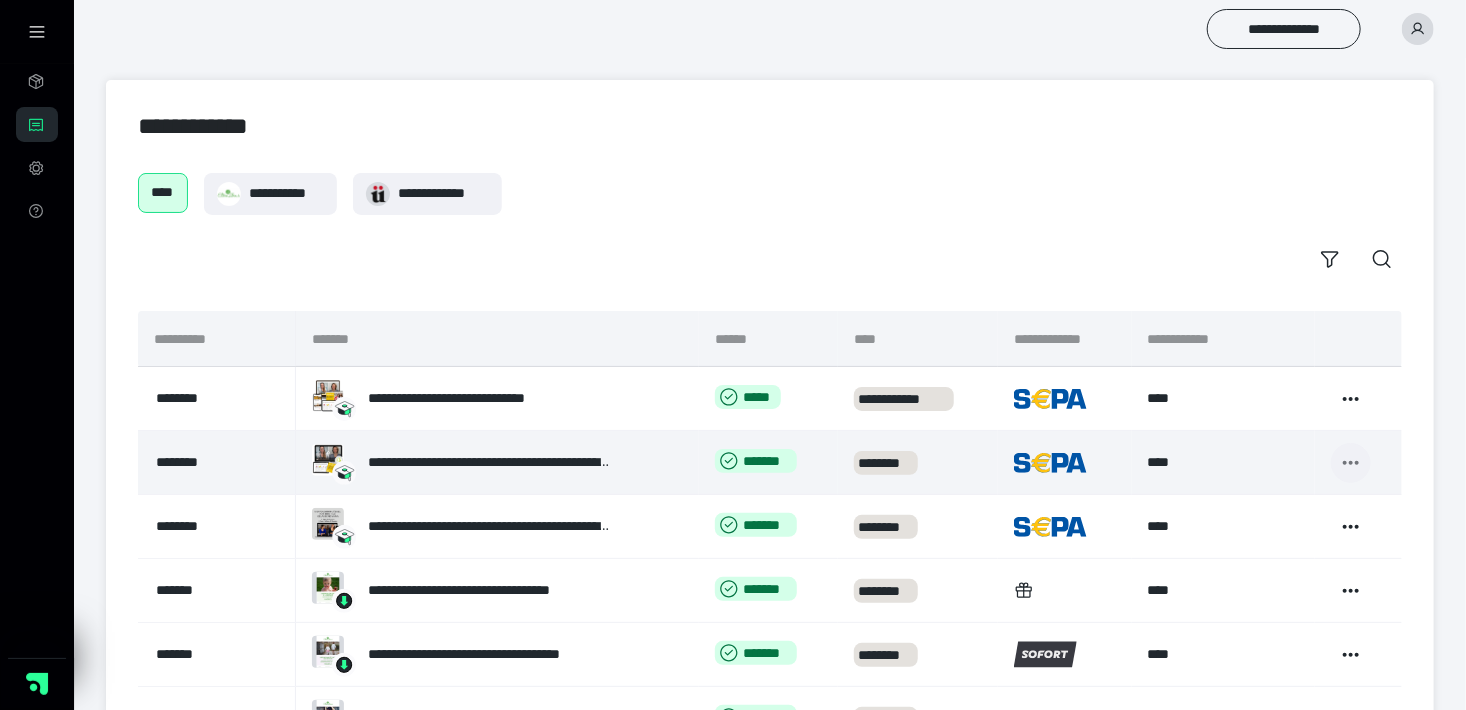 click 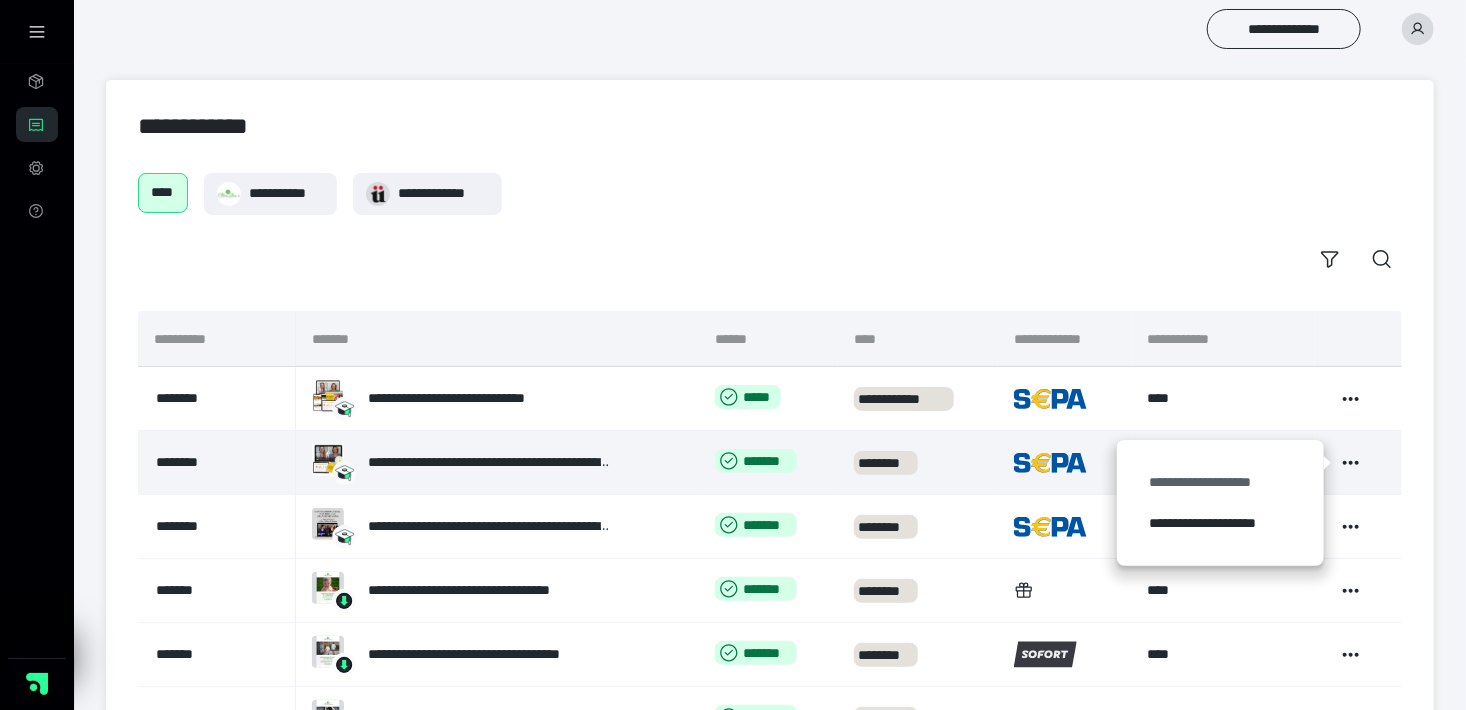 click on "**********" at bounding box center [1220, 482] 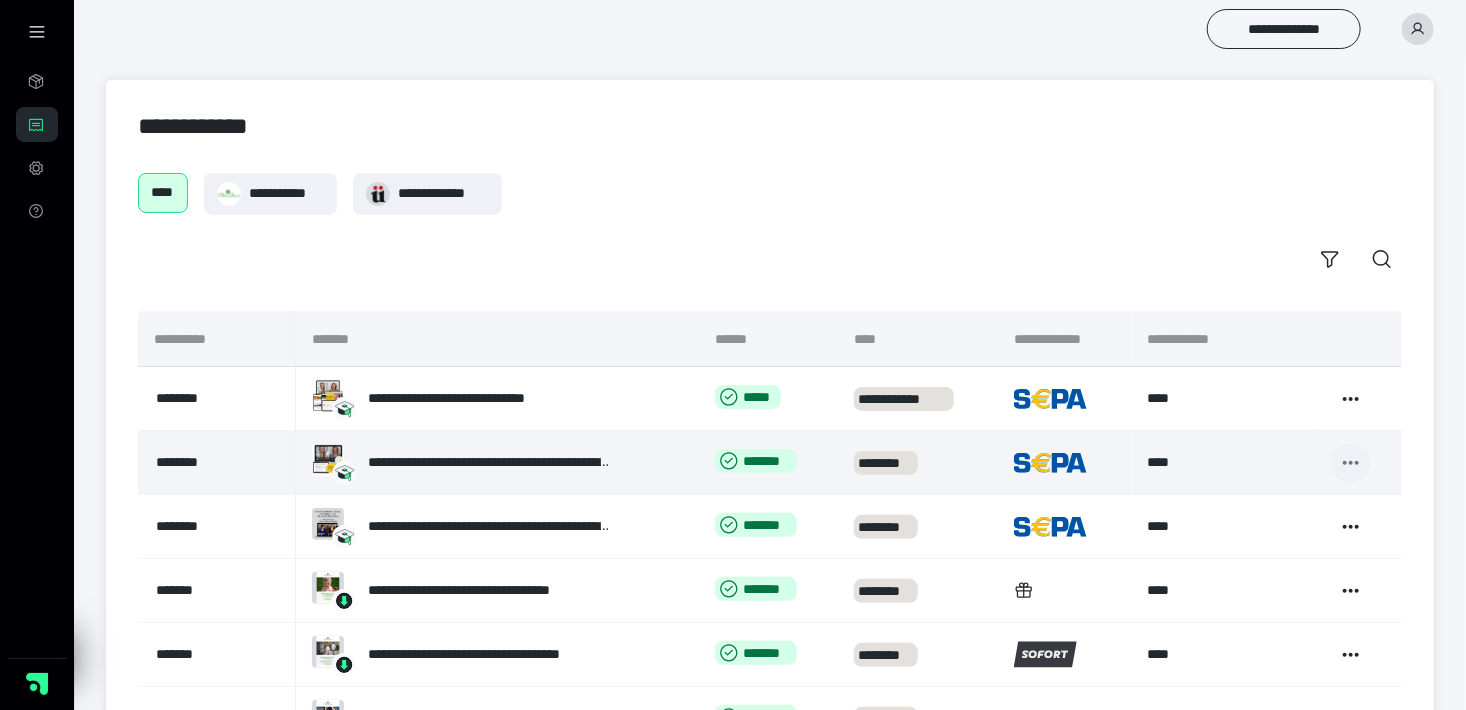 click 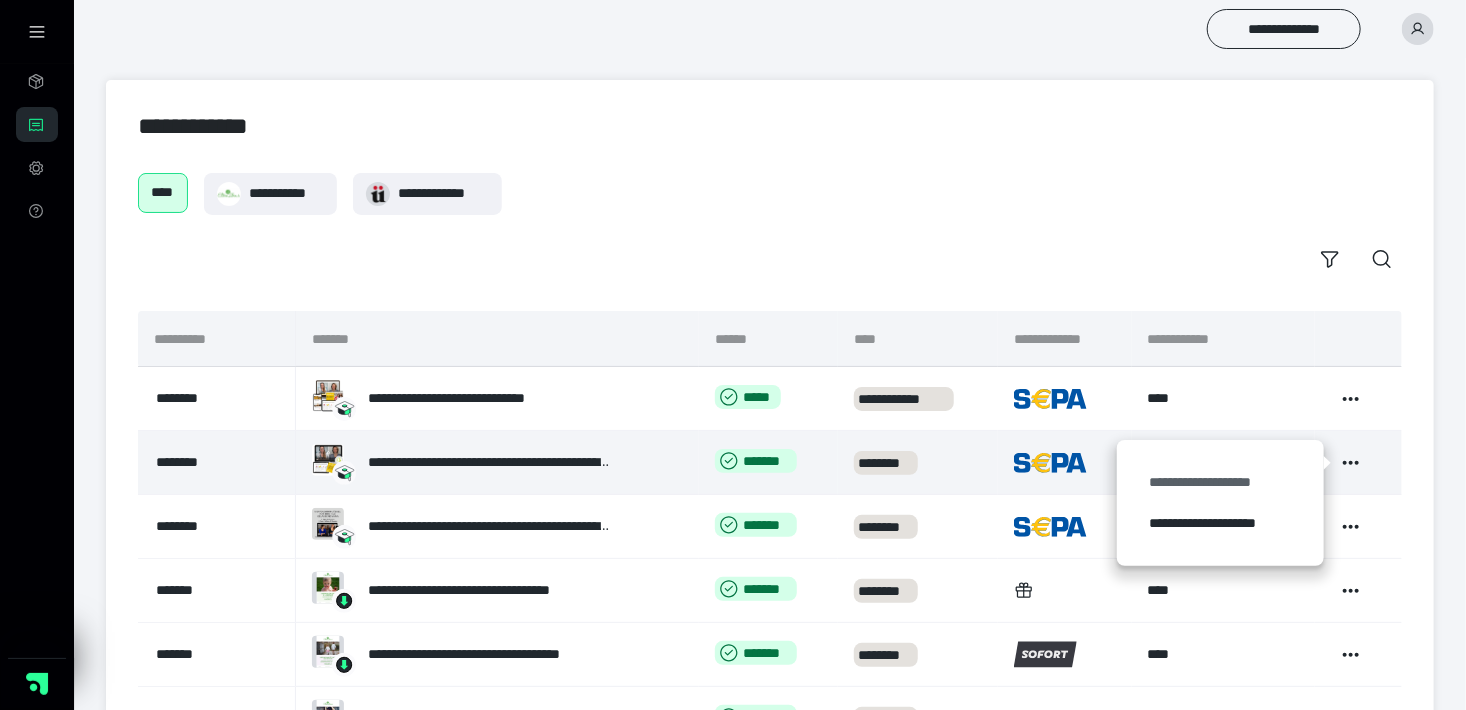click on "**********" at bounding box center (1220, 482) 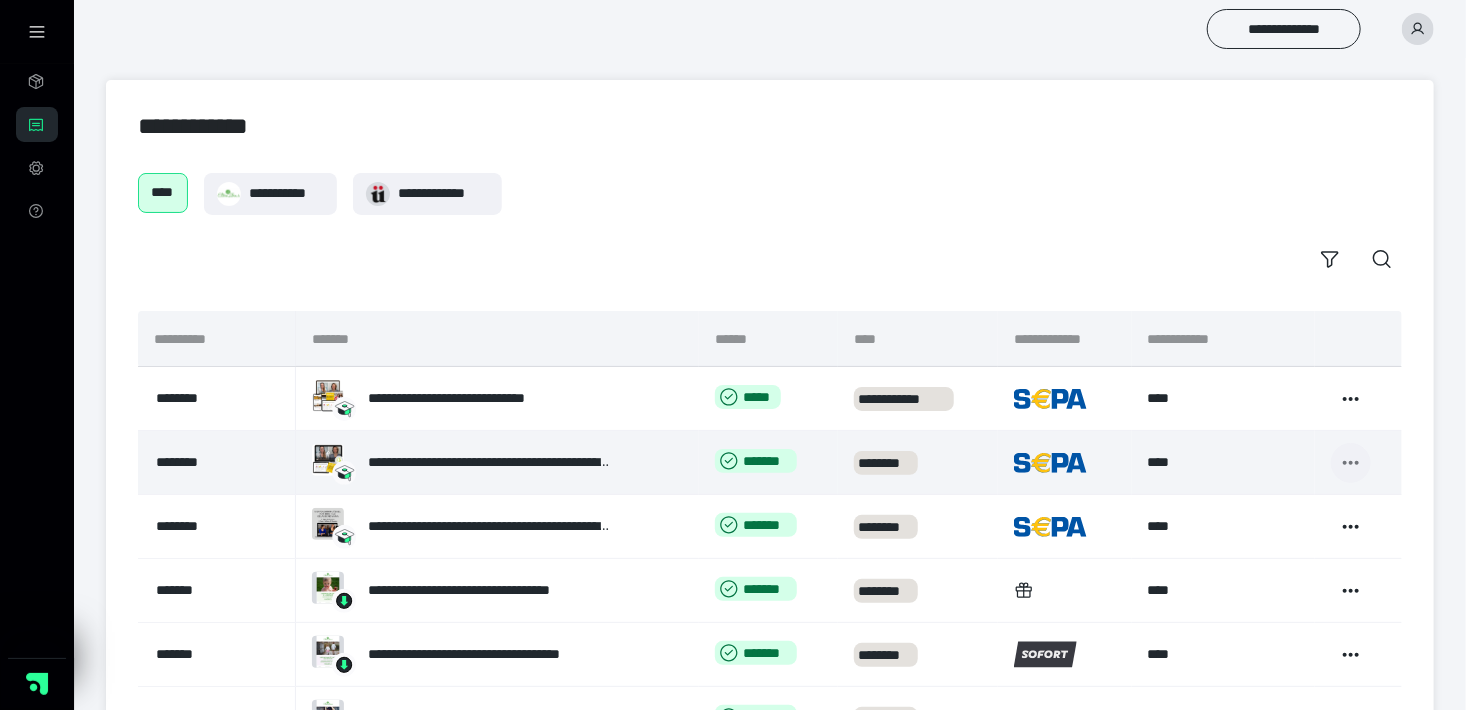 click 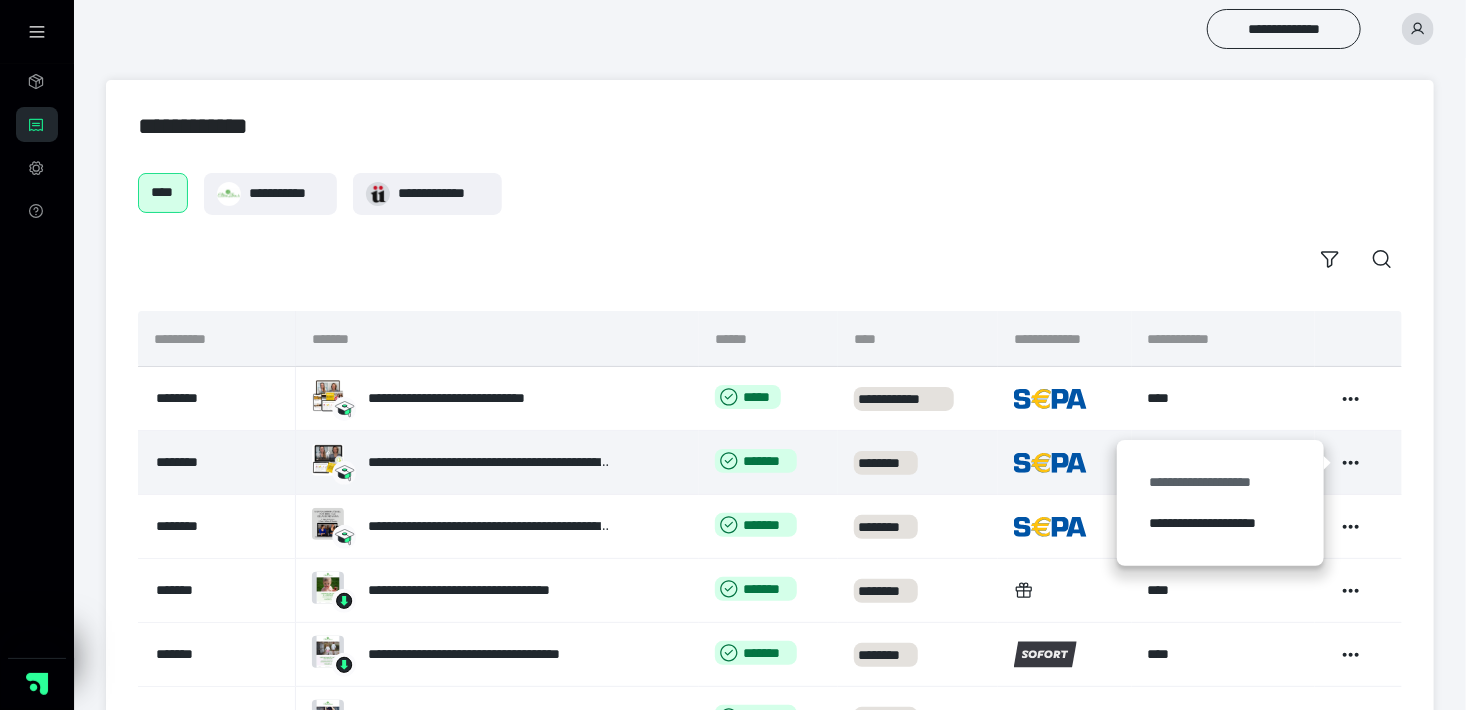 click on "**********" at bounding box center (1220, 482) 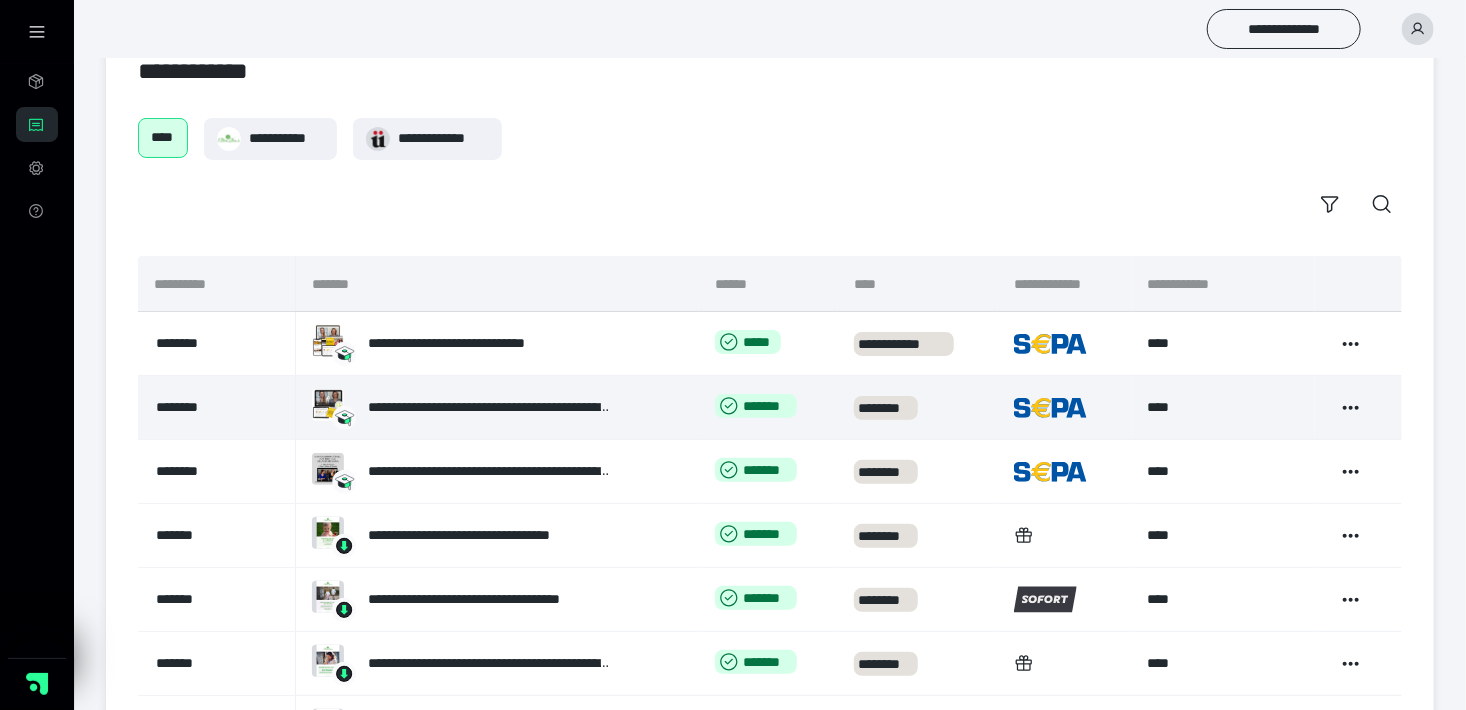 scroll, scrollTop: 0, scrollLeft: 0, axis: both 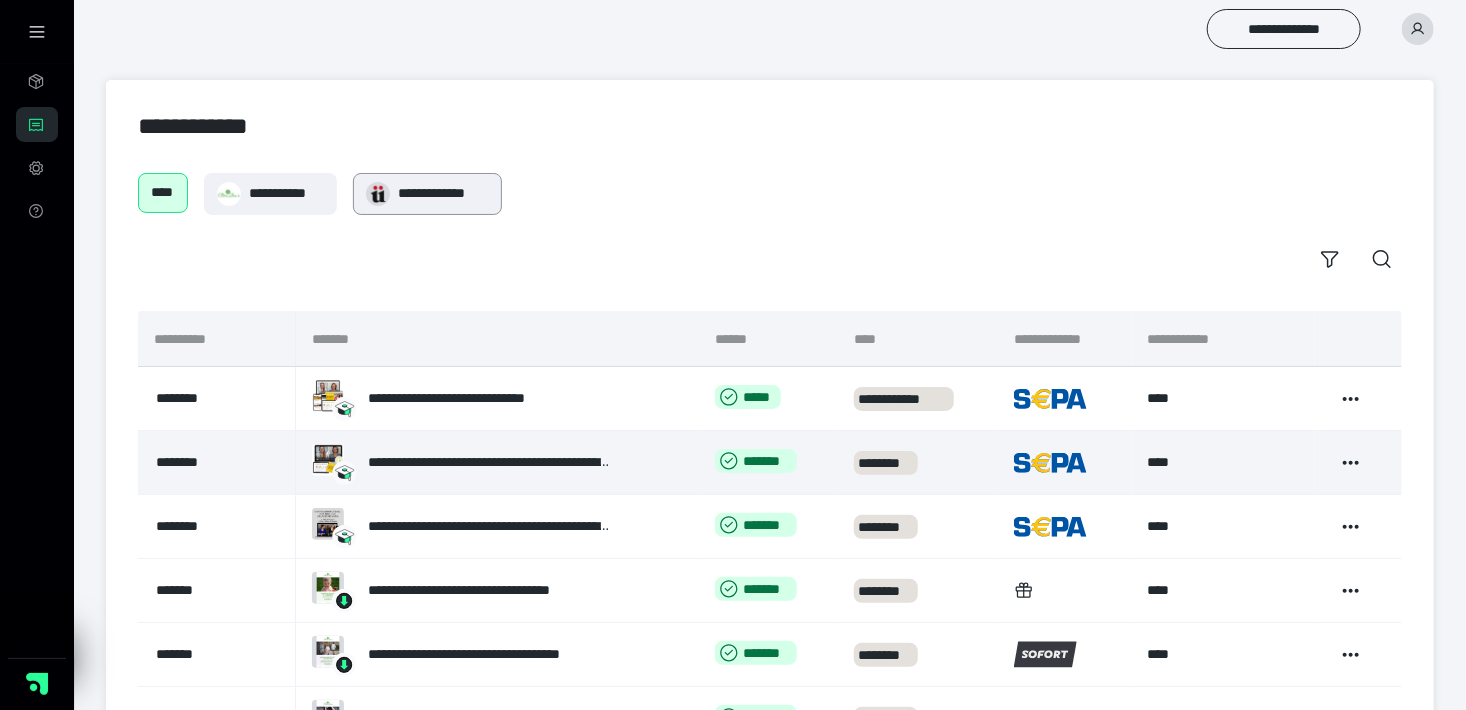 click on "**********" at bounding box center [443, 193] 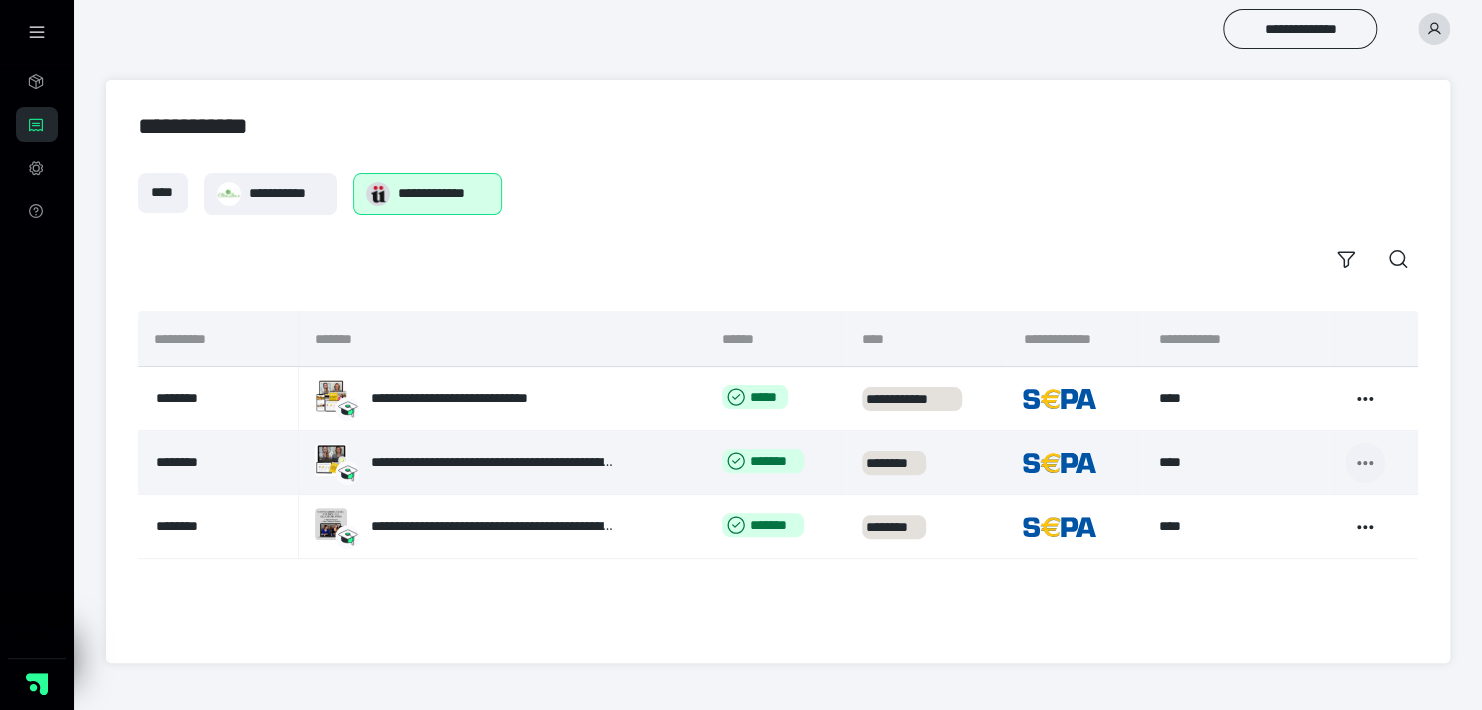 click 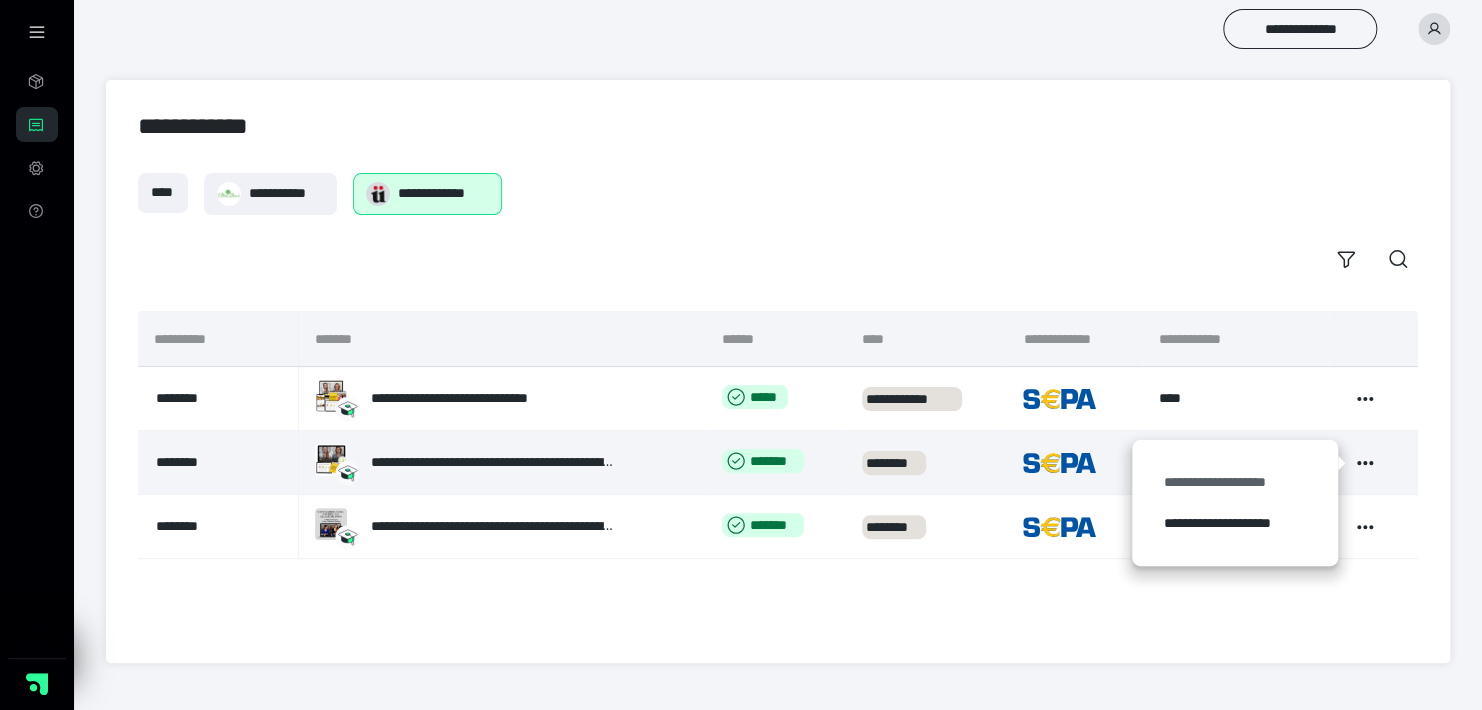 click on "**********" at bounding box center [1235, 482] 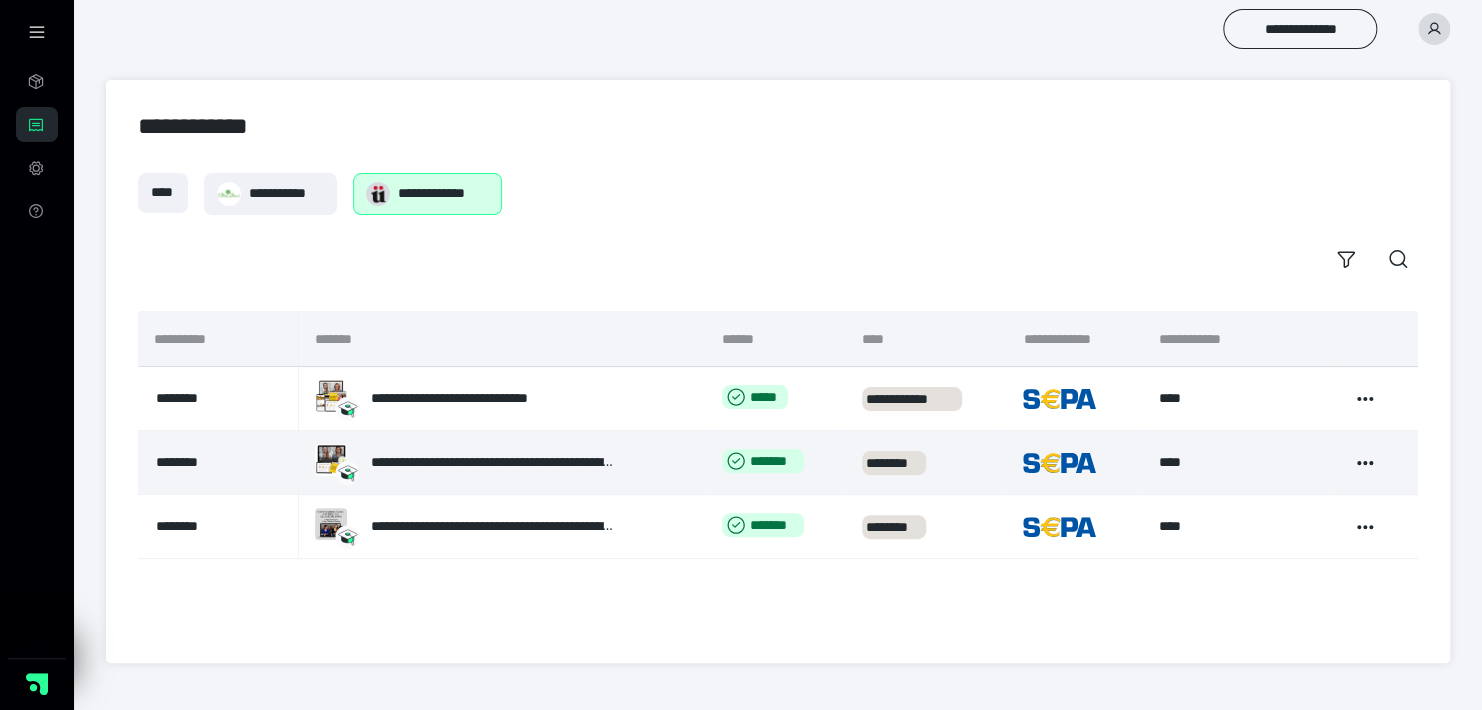 click on "**********" at bounding box center [427, 194] 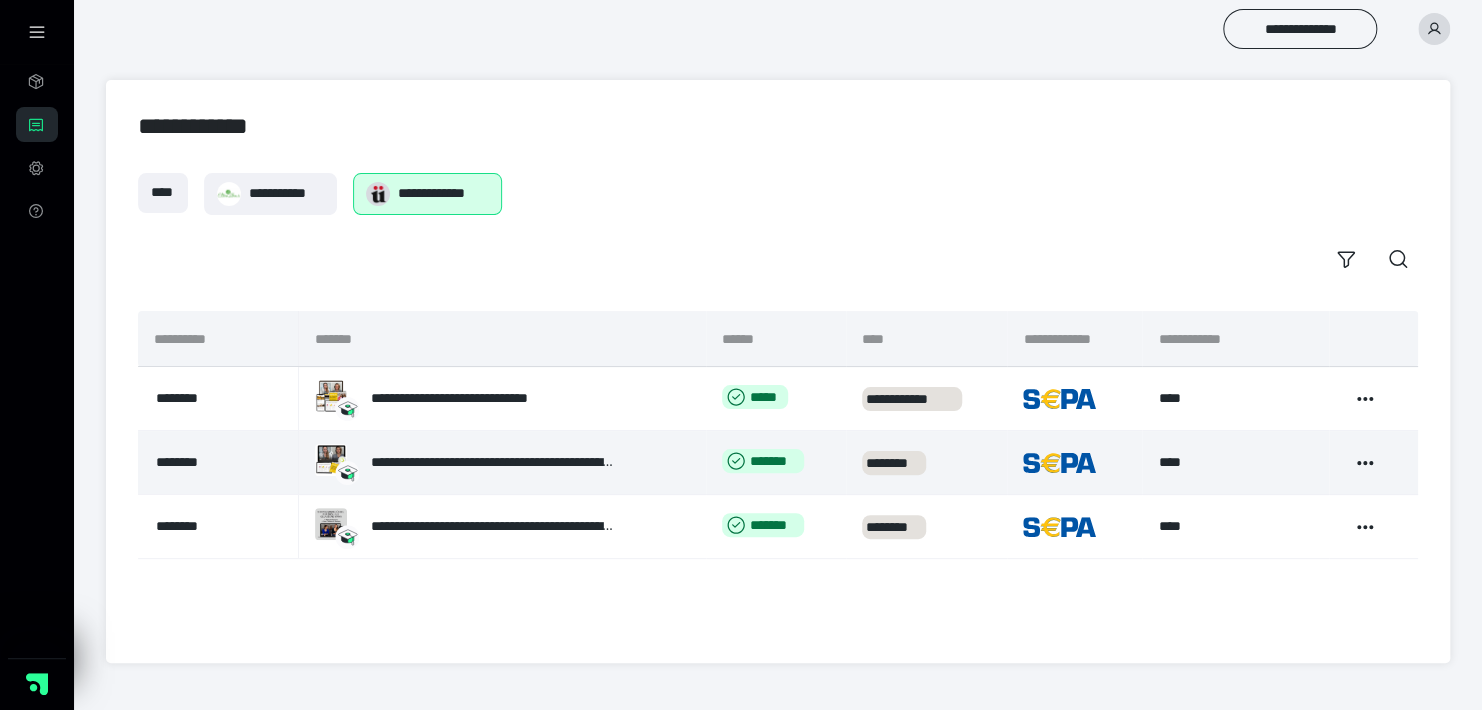 click on "**********" at bounding box center [465, 462] 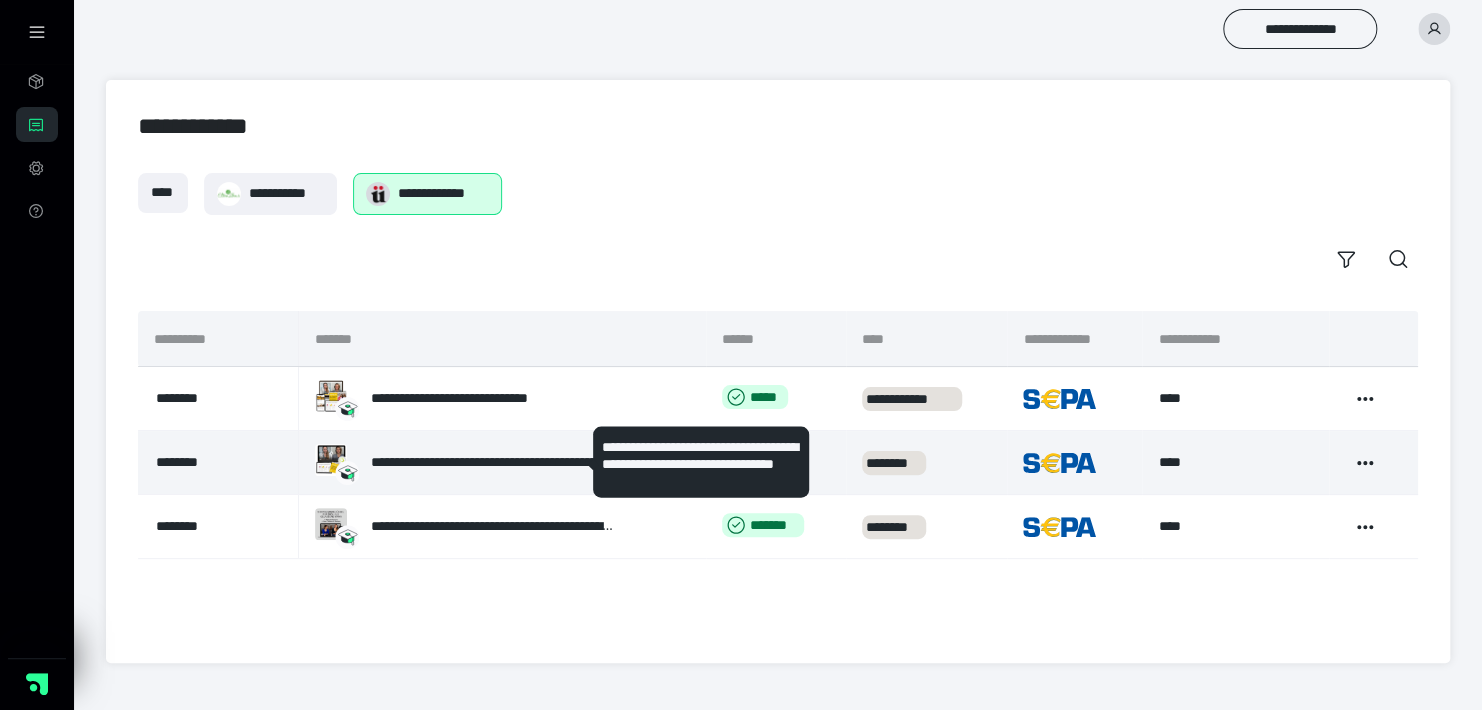 click on "**********" at bounding box center (493, 462) 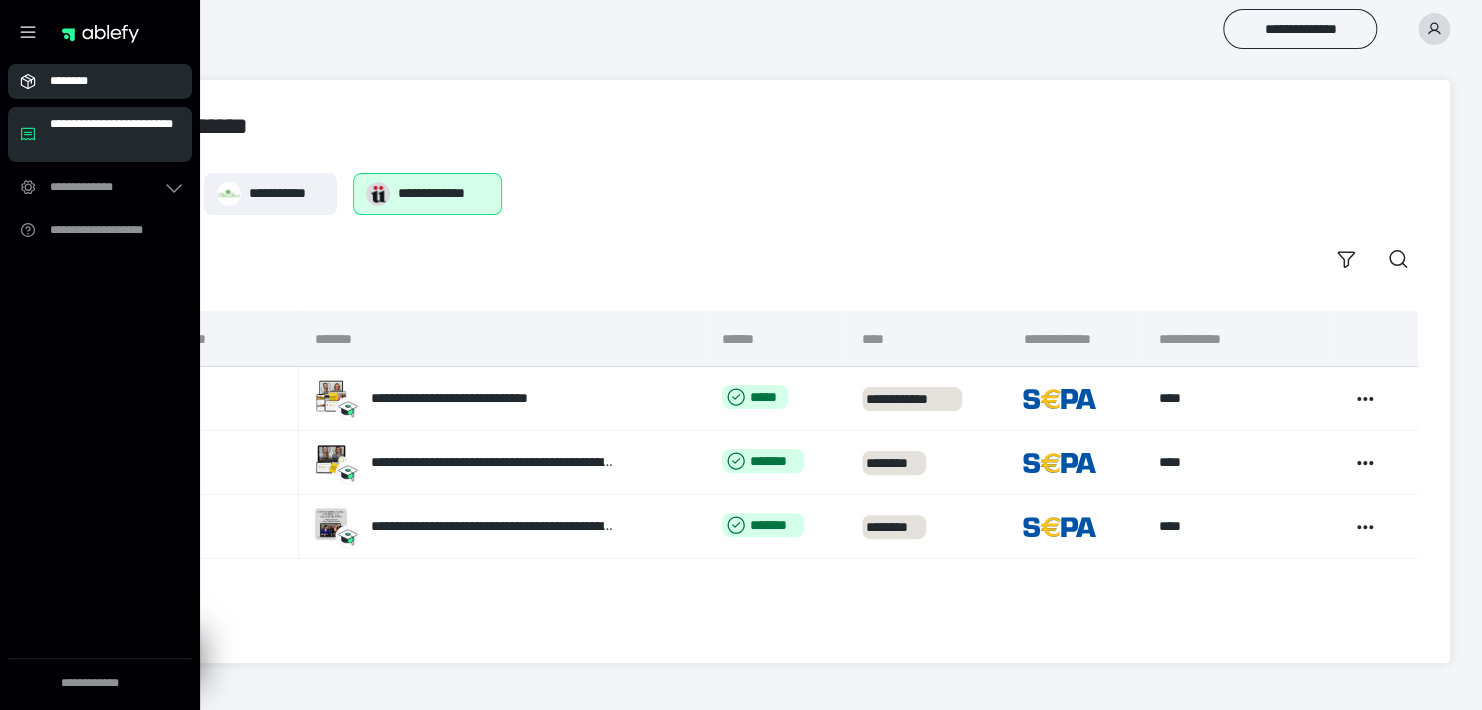 click on "********" at bounding box center [106, 81] 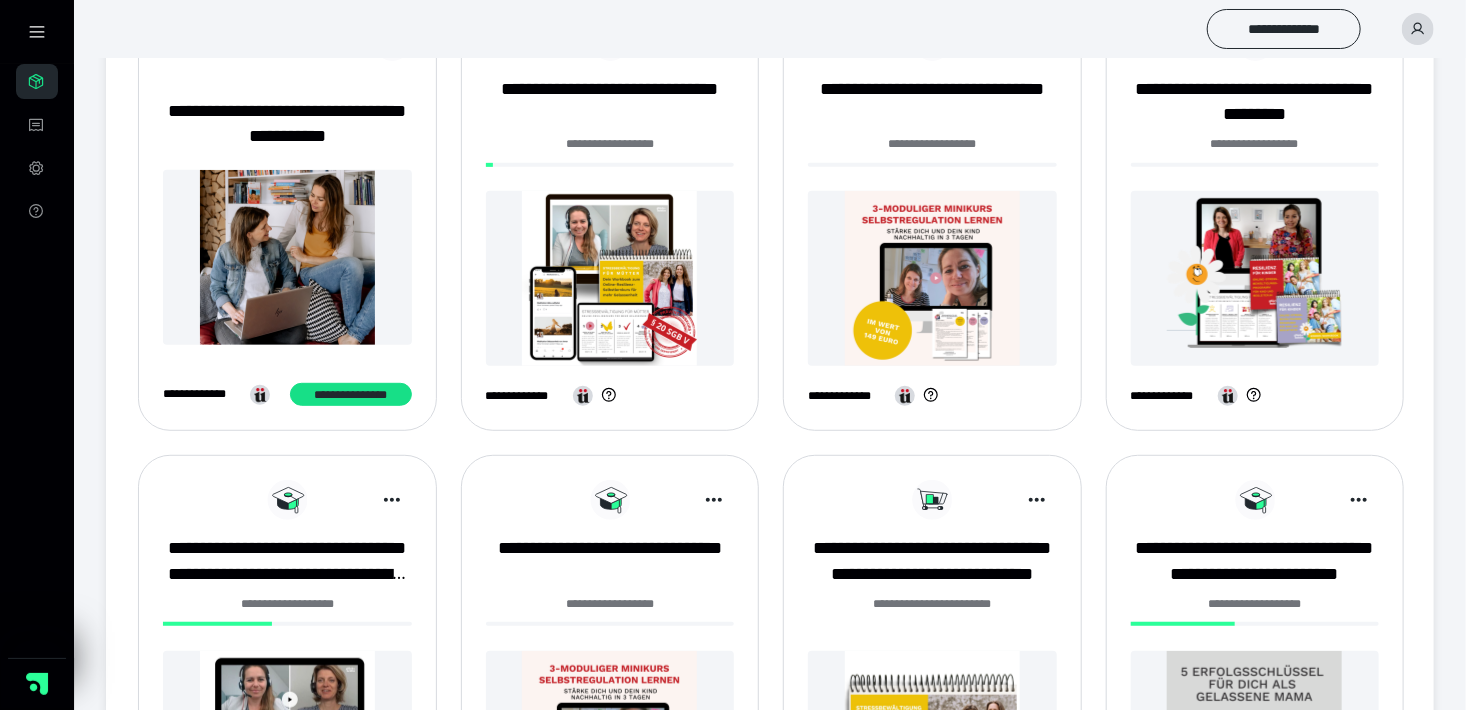 scroll, scrollTop: 480, scrollLeft: 0, axis: vertical 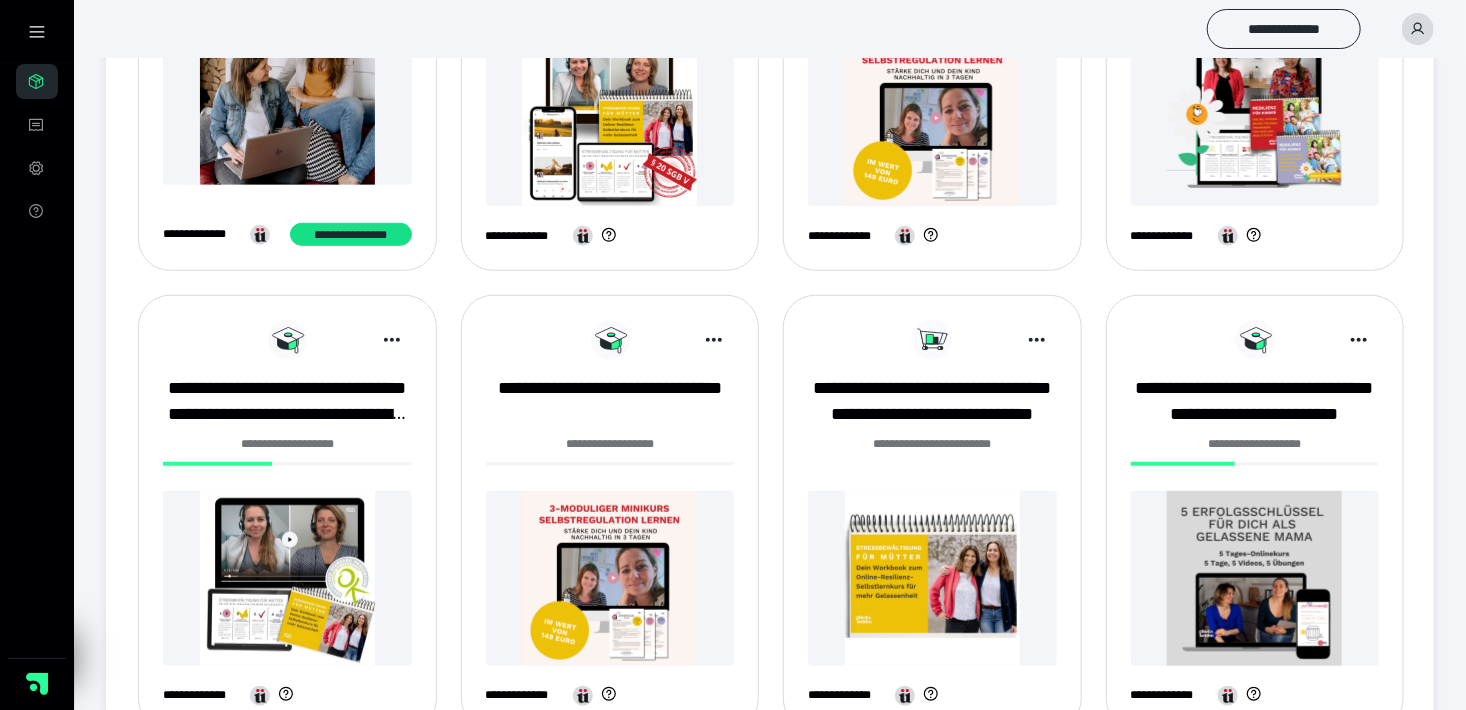 click at bounding box center (287, 578) 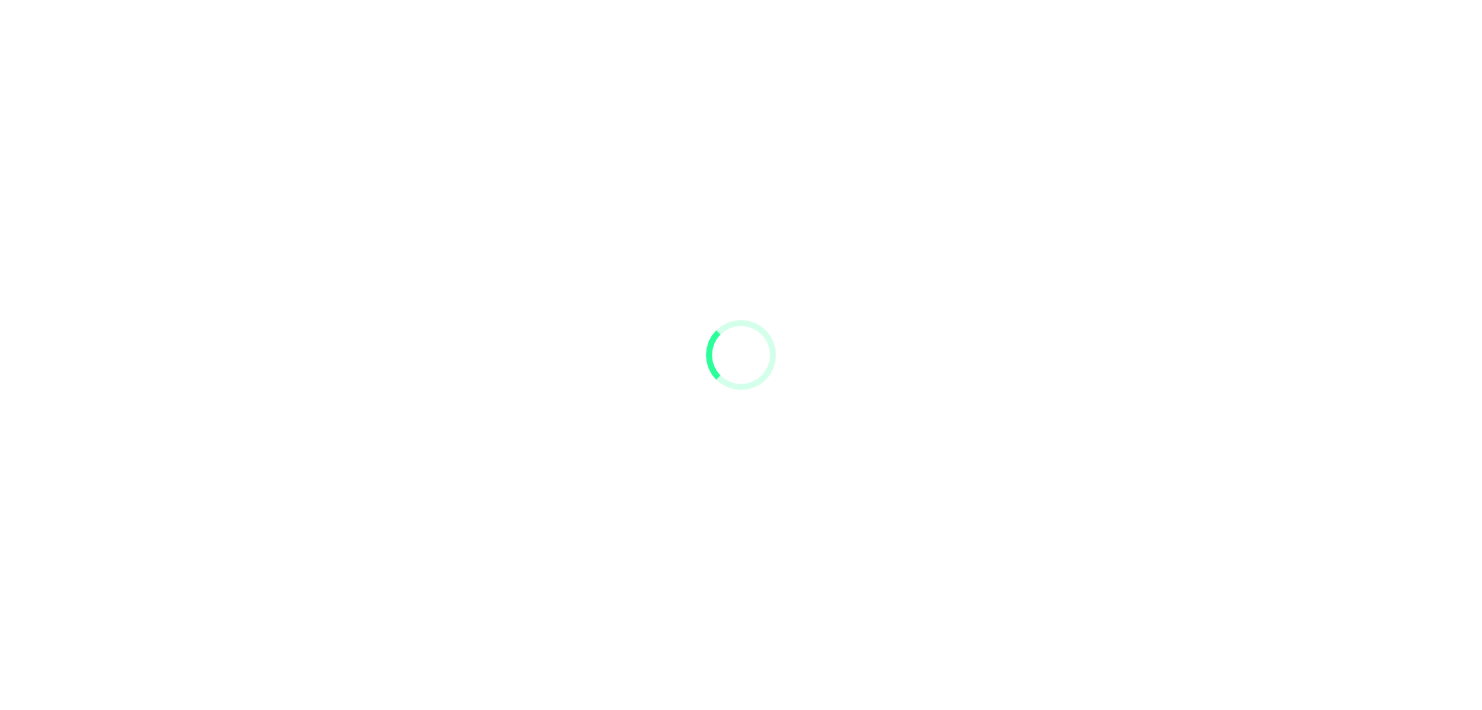 scroll, scrollTop: 0, scrollLeft: 0, axis: both 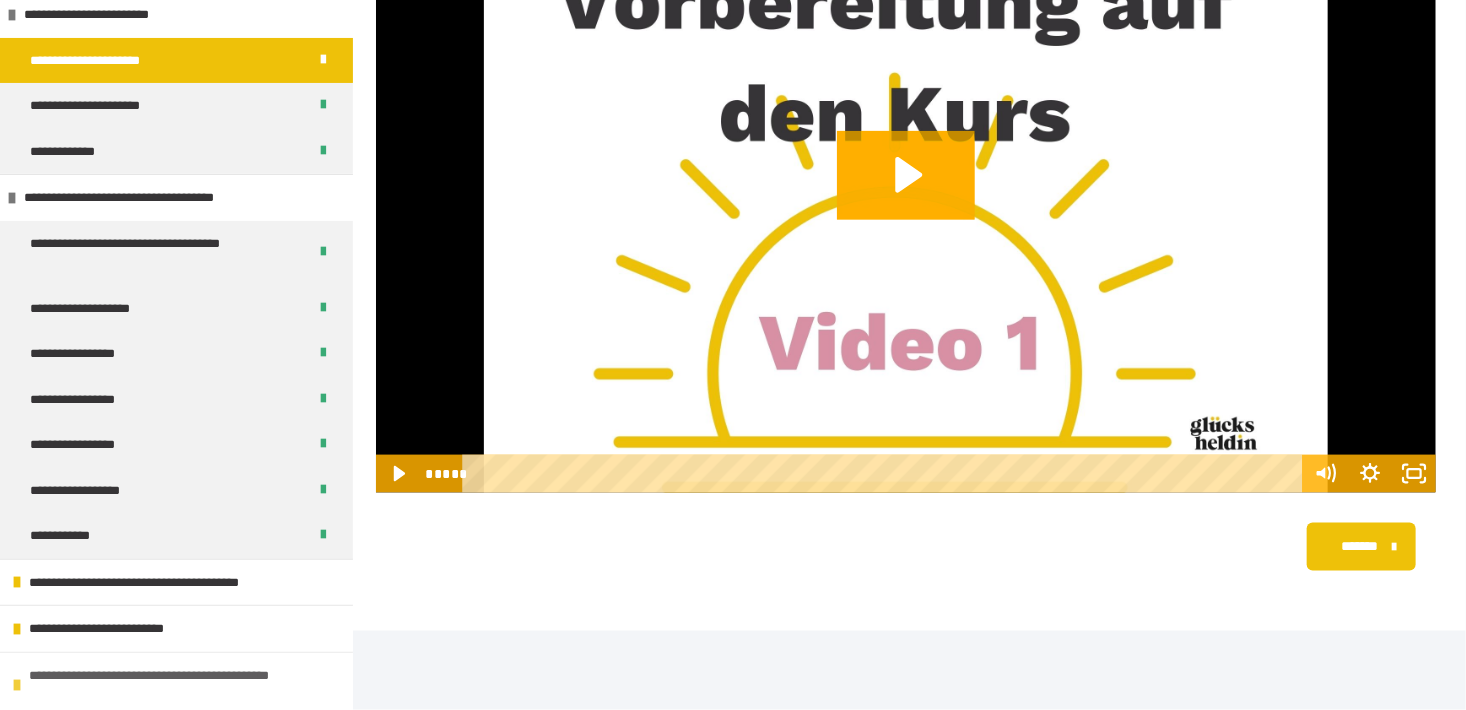 click on "**********" at bounding box center [178, 685] 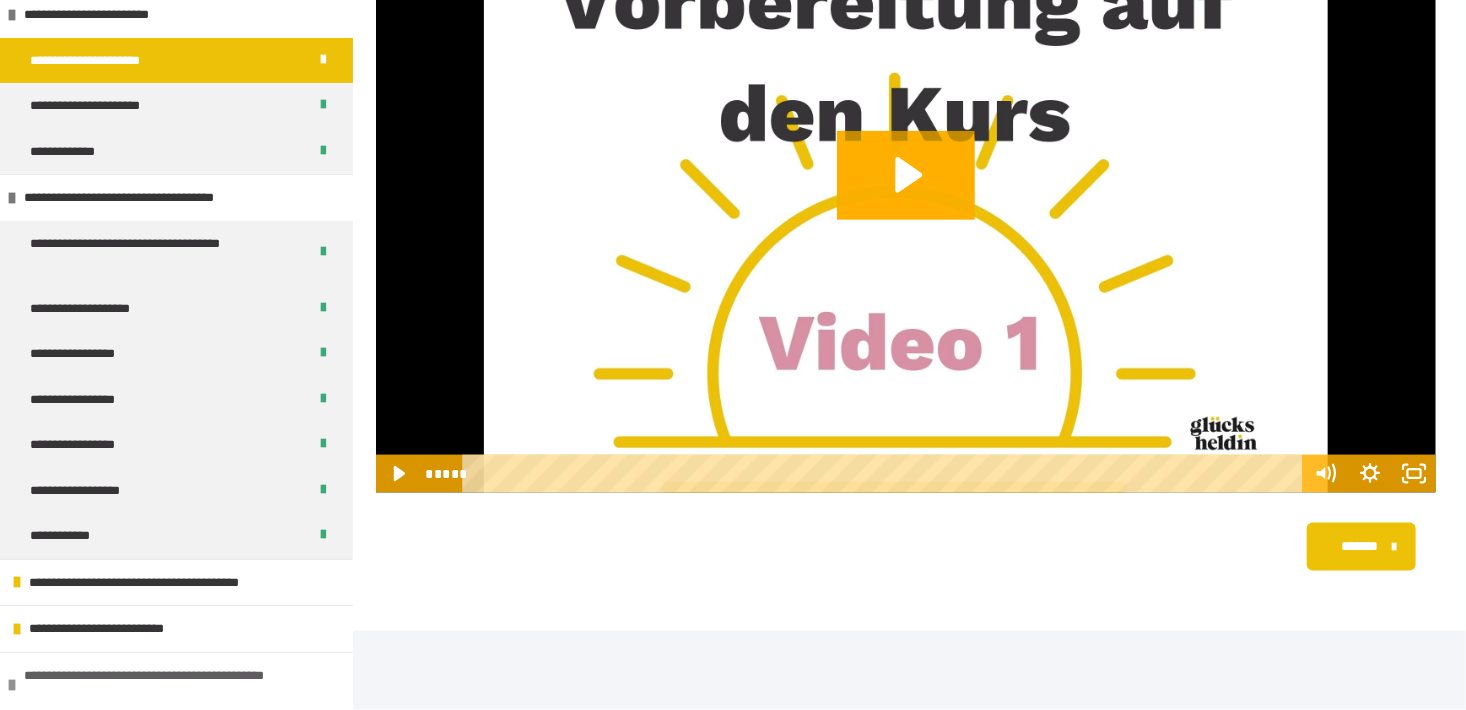 click on "**********" at bounding box center (173, 685) 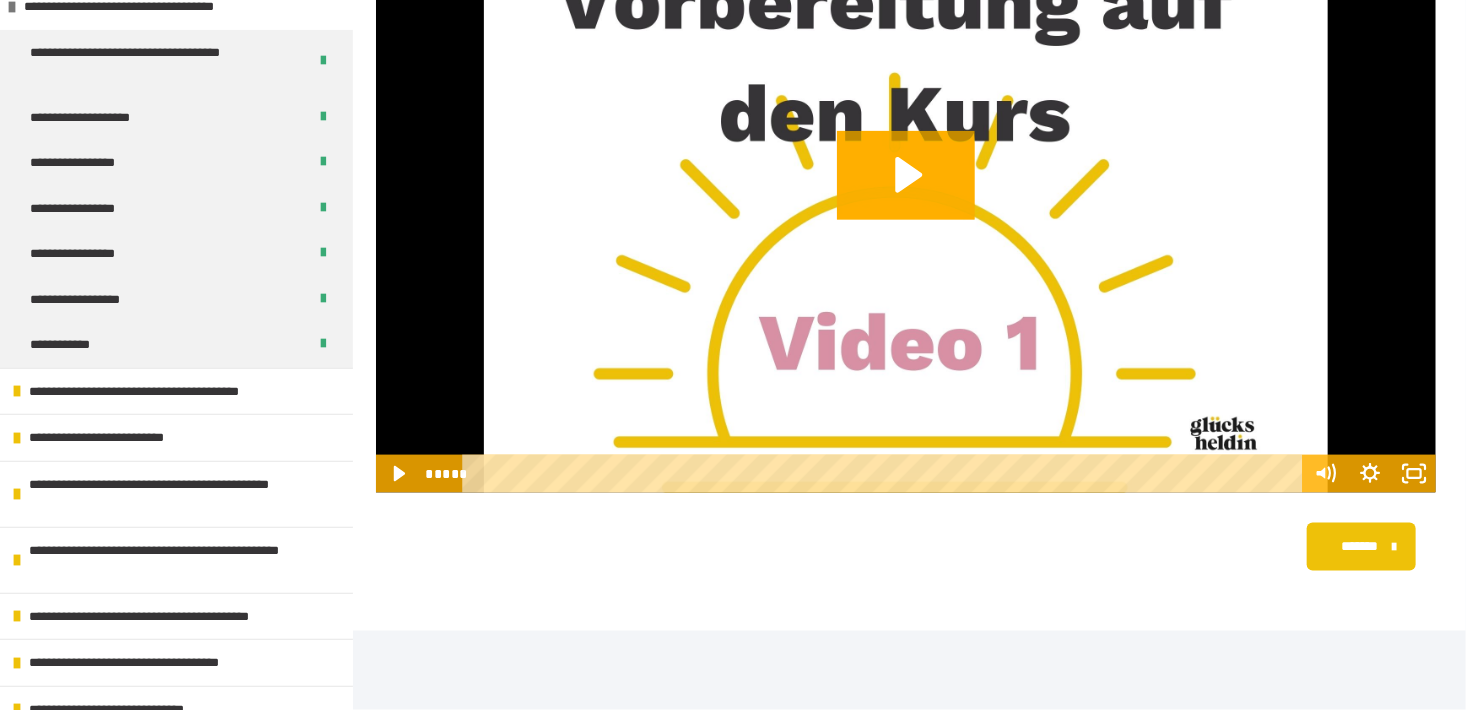 scroll, scrollTop: 360, scrollLeft: 0, axis: vertical 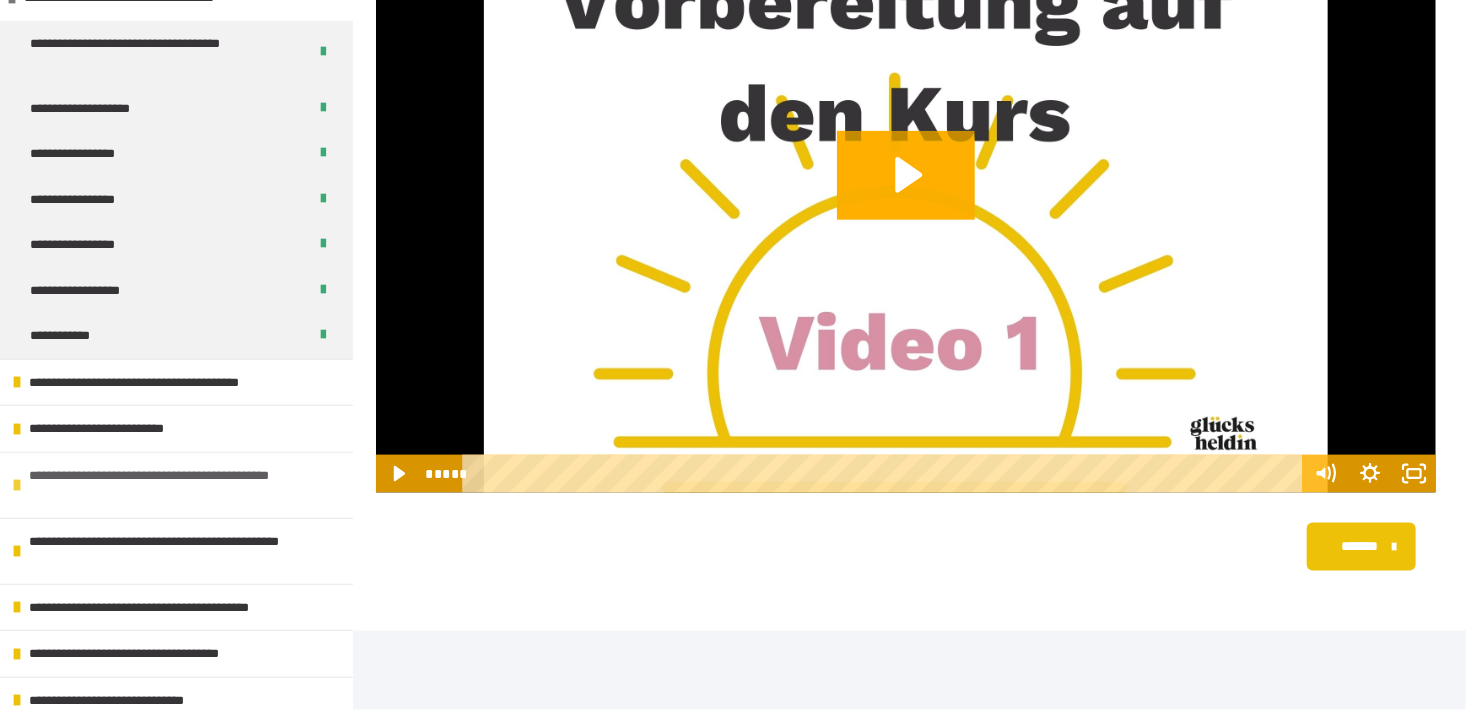 click on "**********" at bounding box center [178, 485] 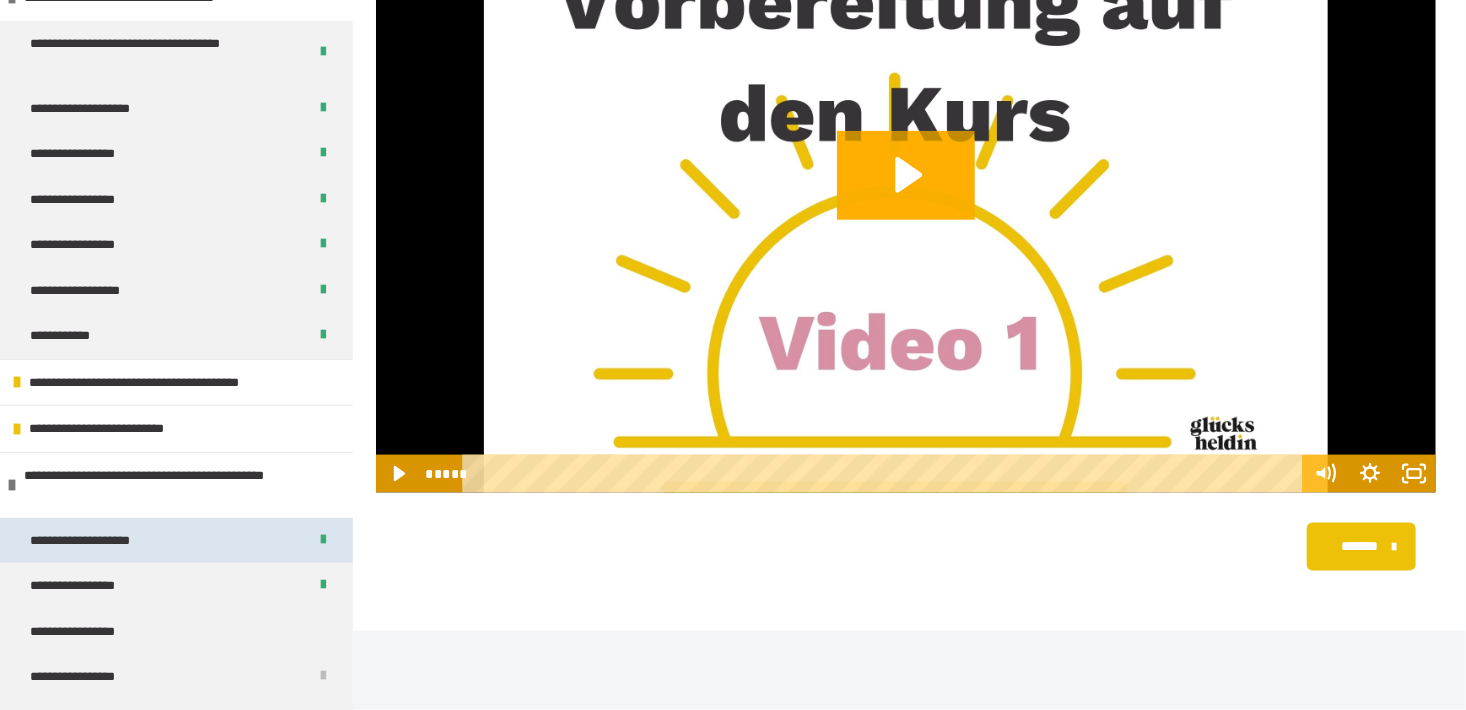 click on "**********" at bounding box center (100, 541) 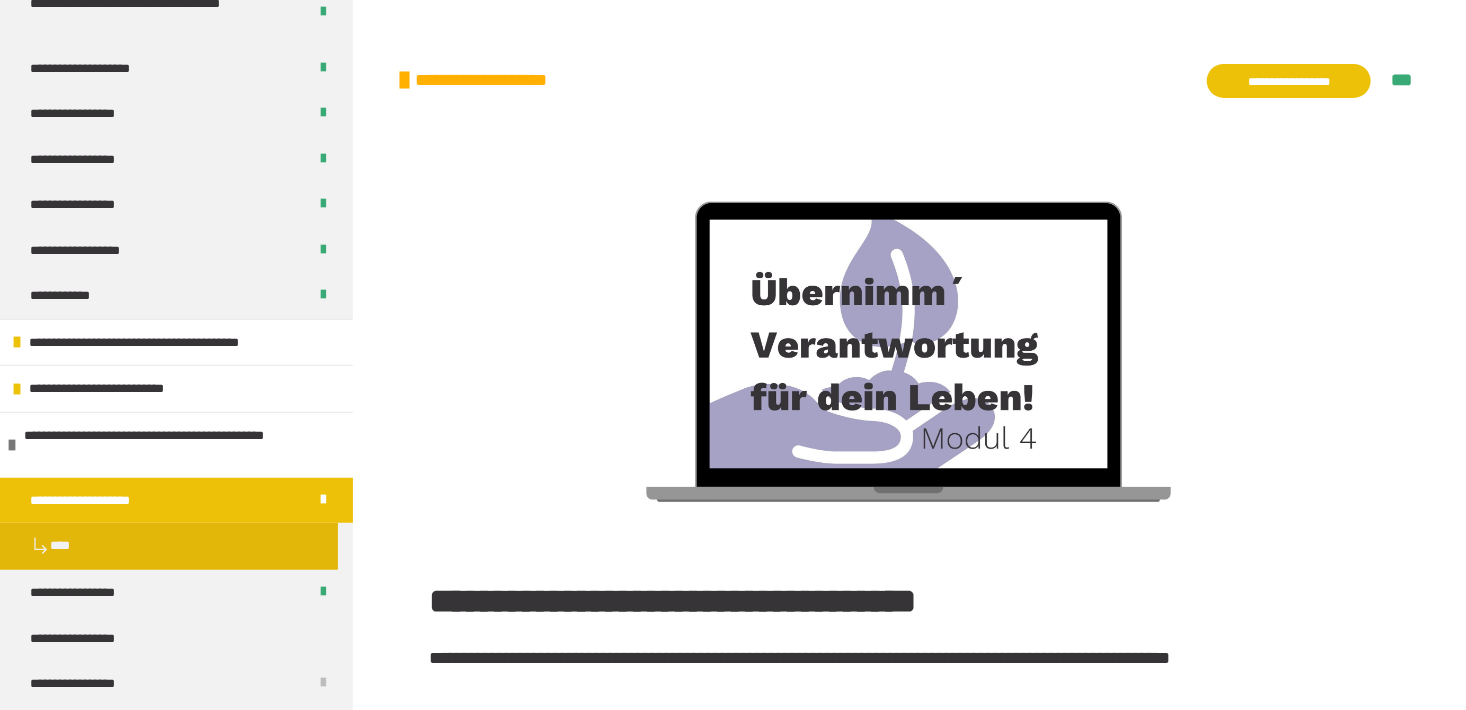 scroll, scrollTop: 440, scrollLeft: 0, axis: vertical 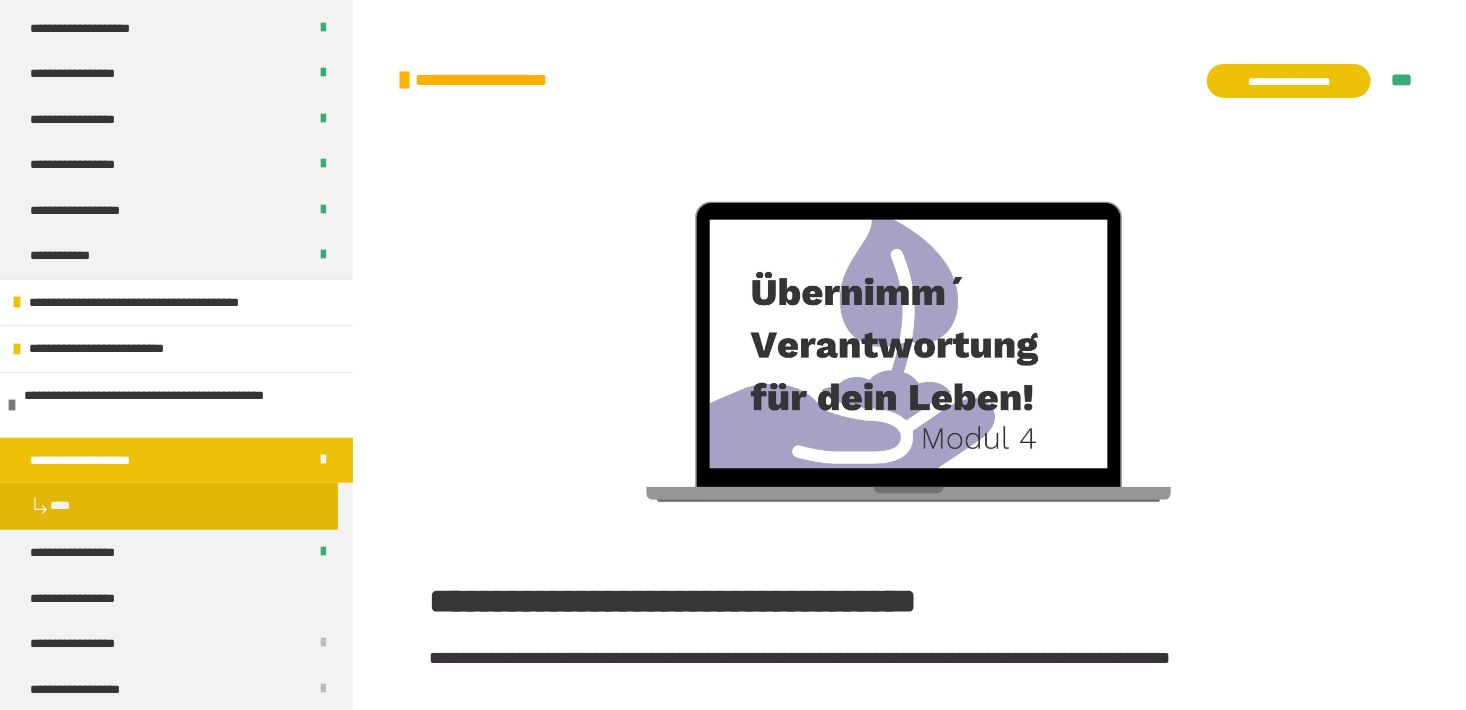 click on "**********" at bounding box center (899, 602) 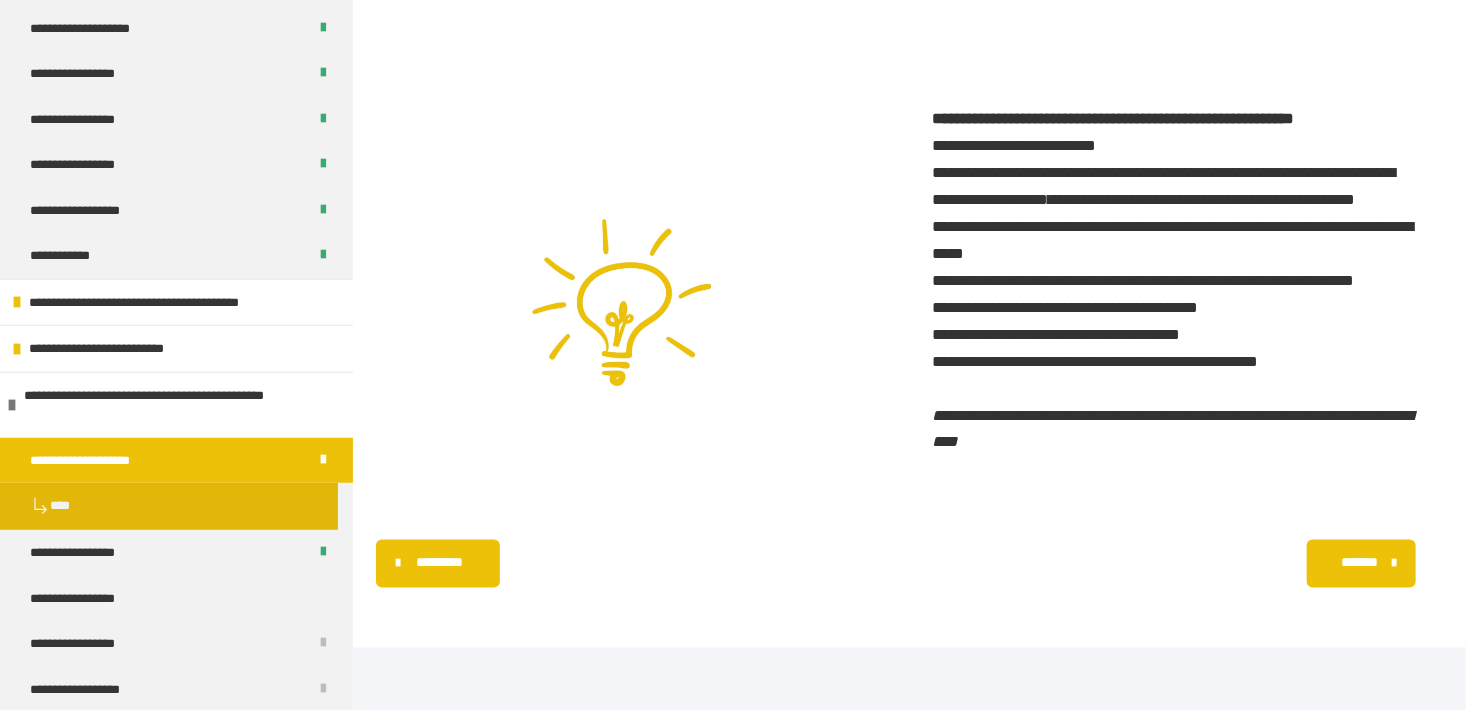 scroll, scrollTop: 1436, scrollLeft: 0, axis: vertical 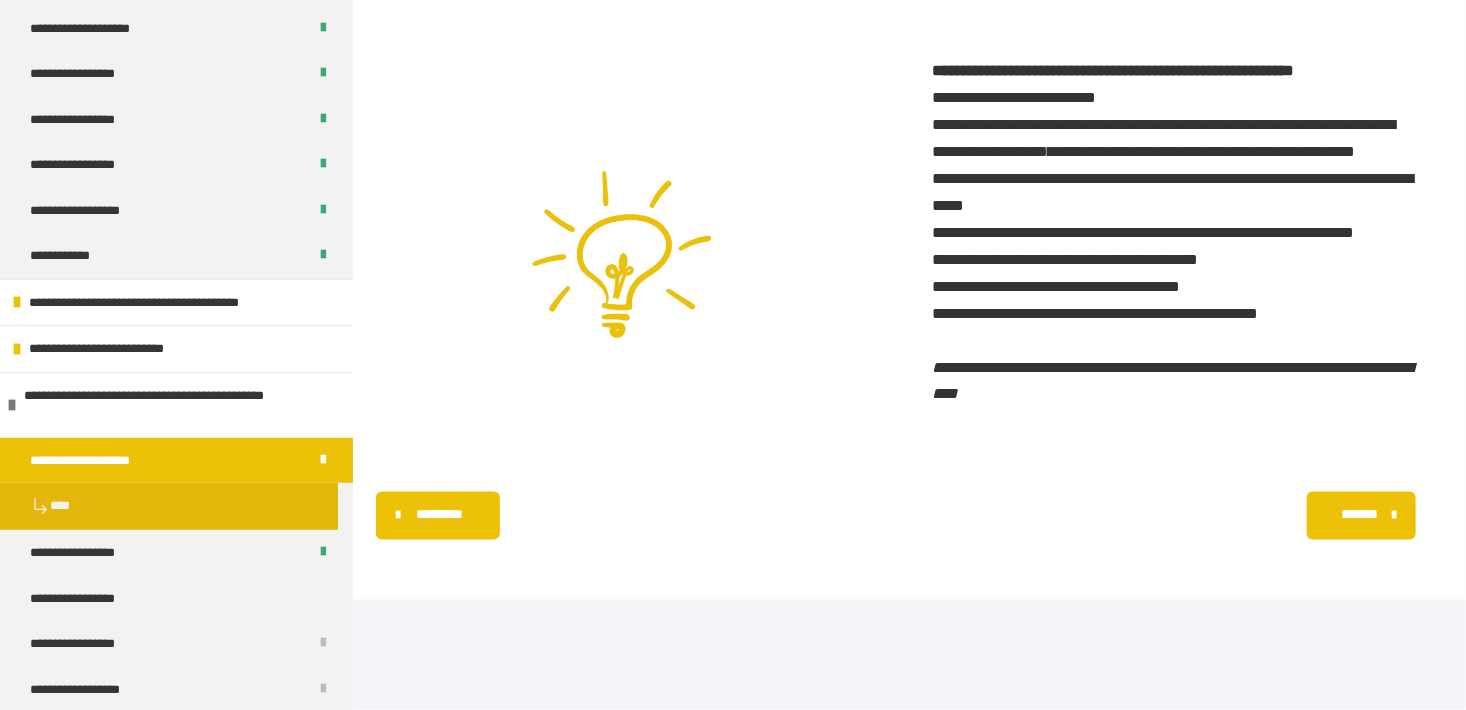 click on "*******" at bounding box center (1359, 515) 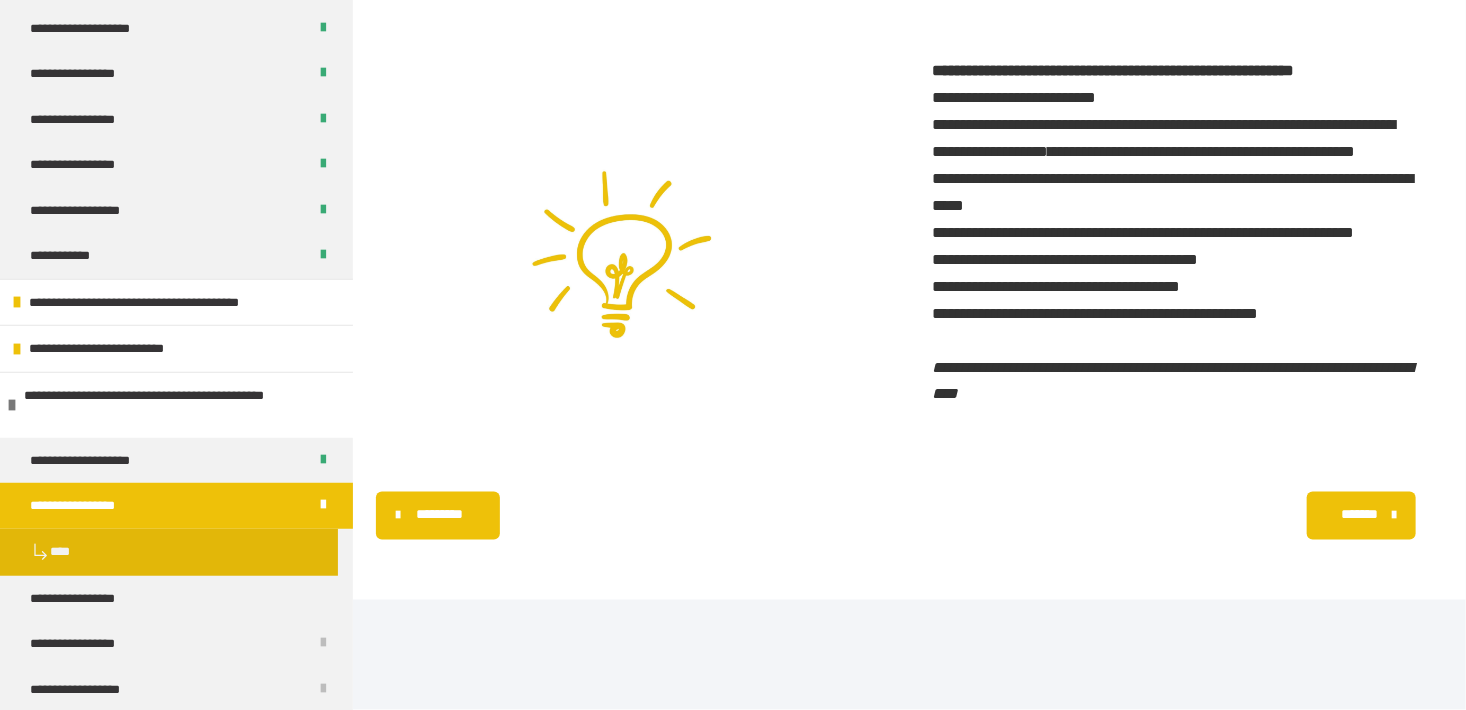 scroll, scrollTop: 417, scrollLeft: 0, axis: vertical 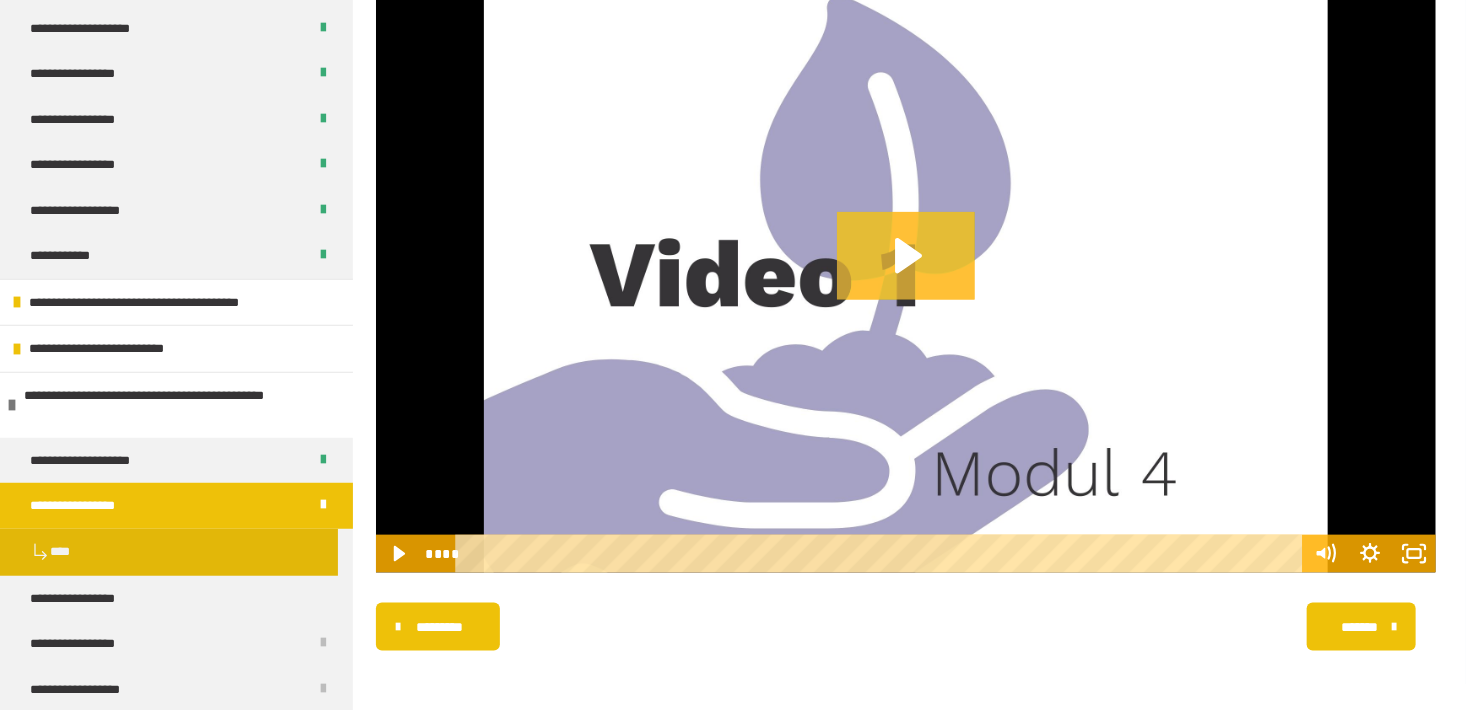 click 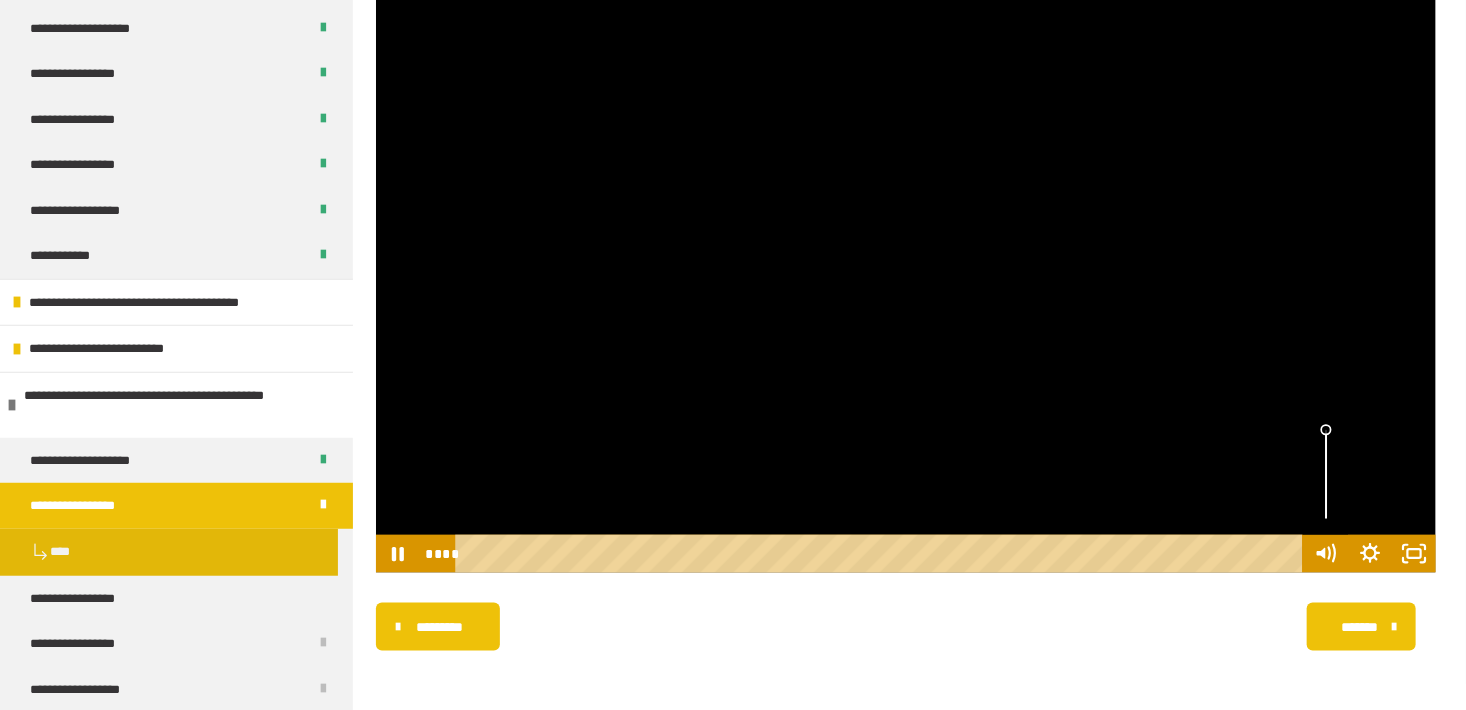 click at bounding box center (1326, 475) 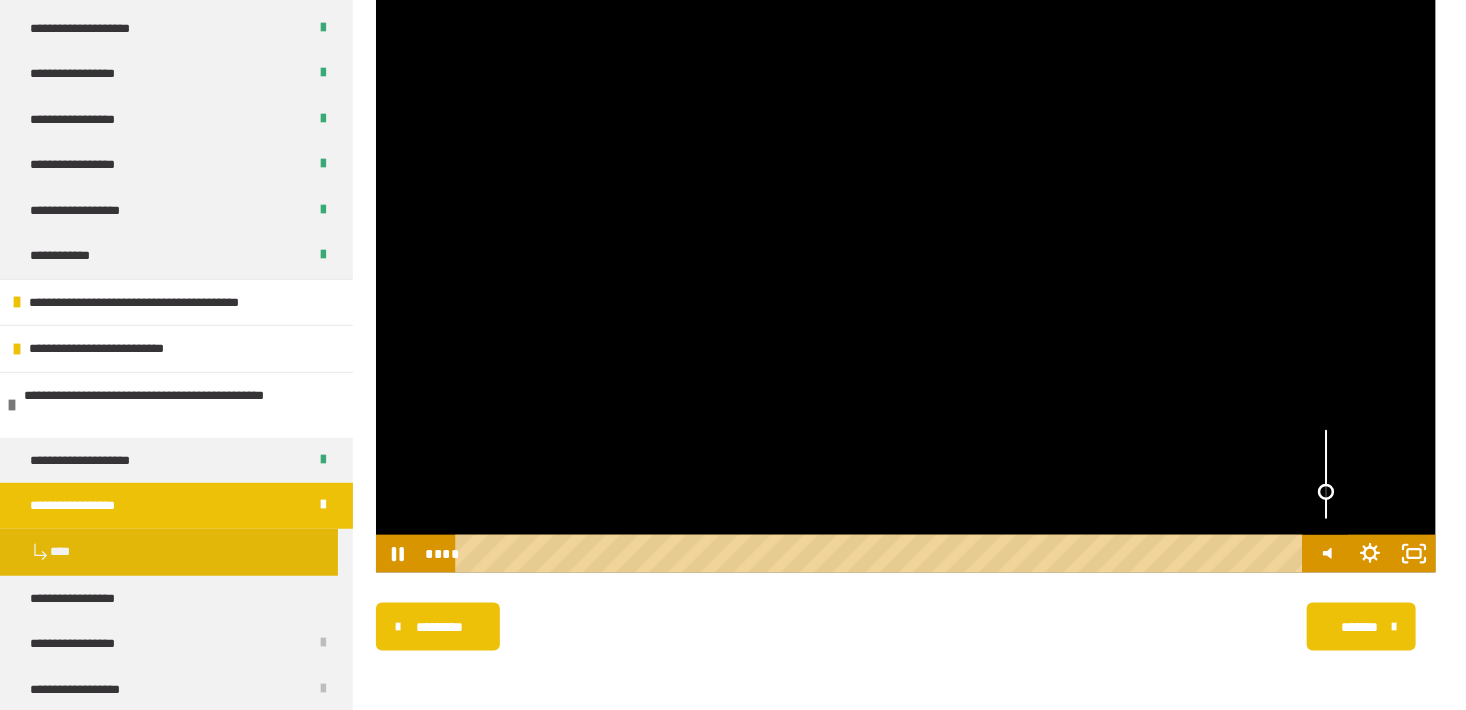 click at bounding box center [1326, 475] 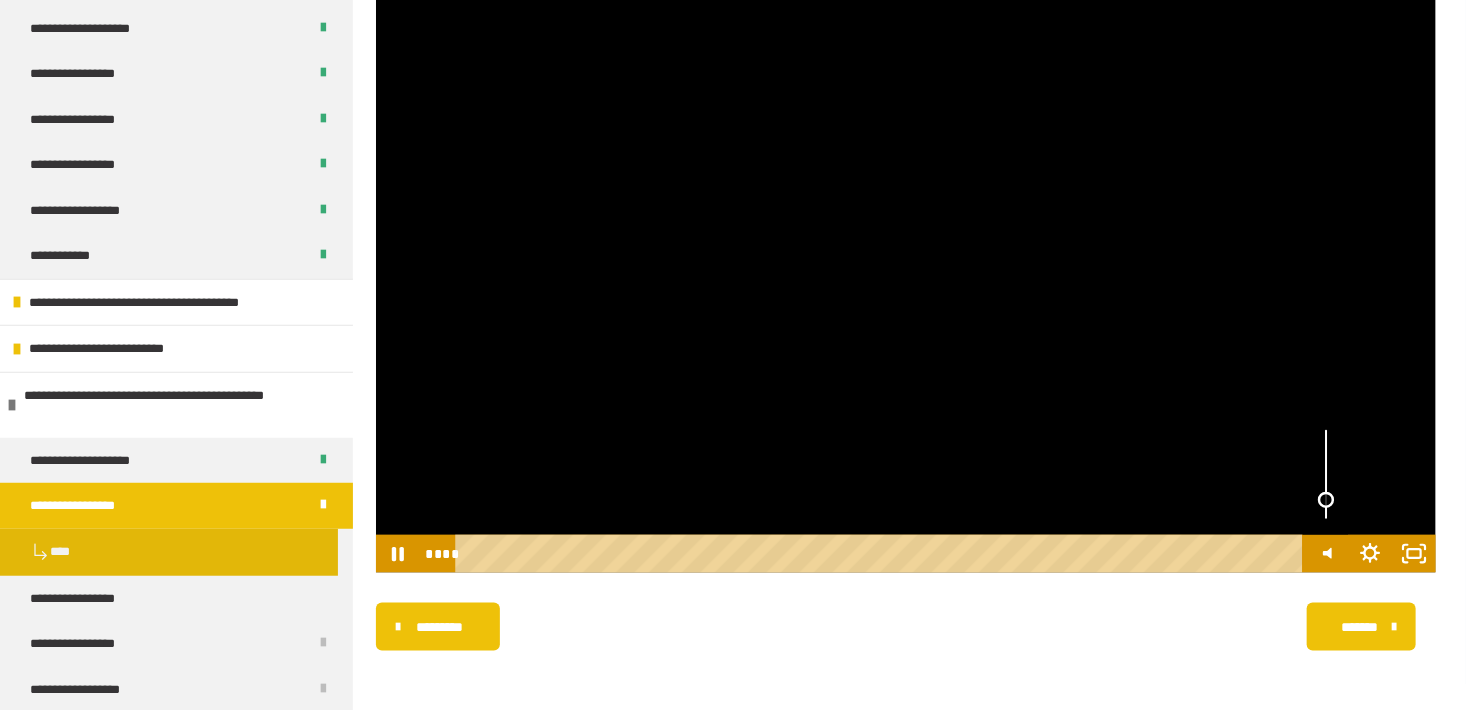click at bounding box center (1326, 500) 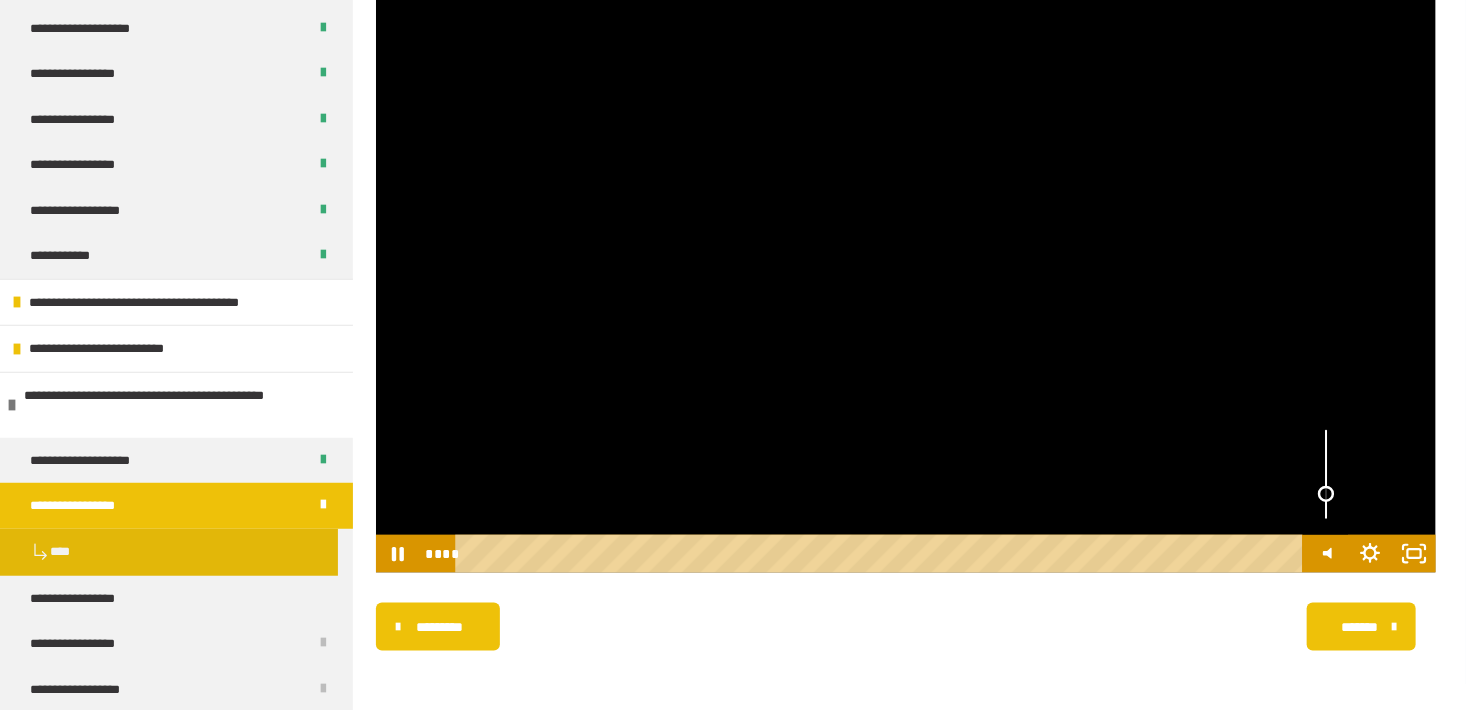 click at bounding box center (1326, 494) 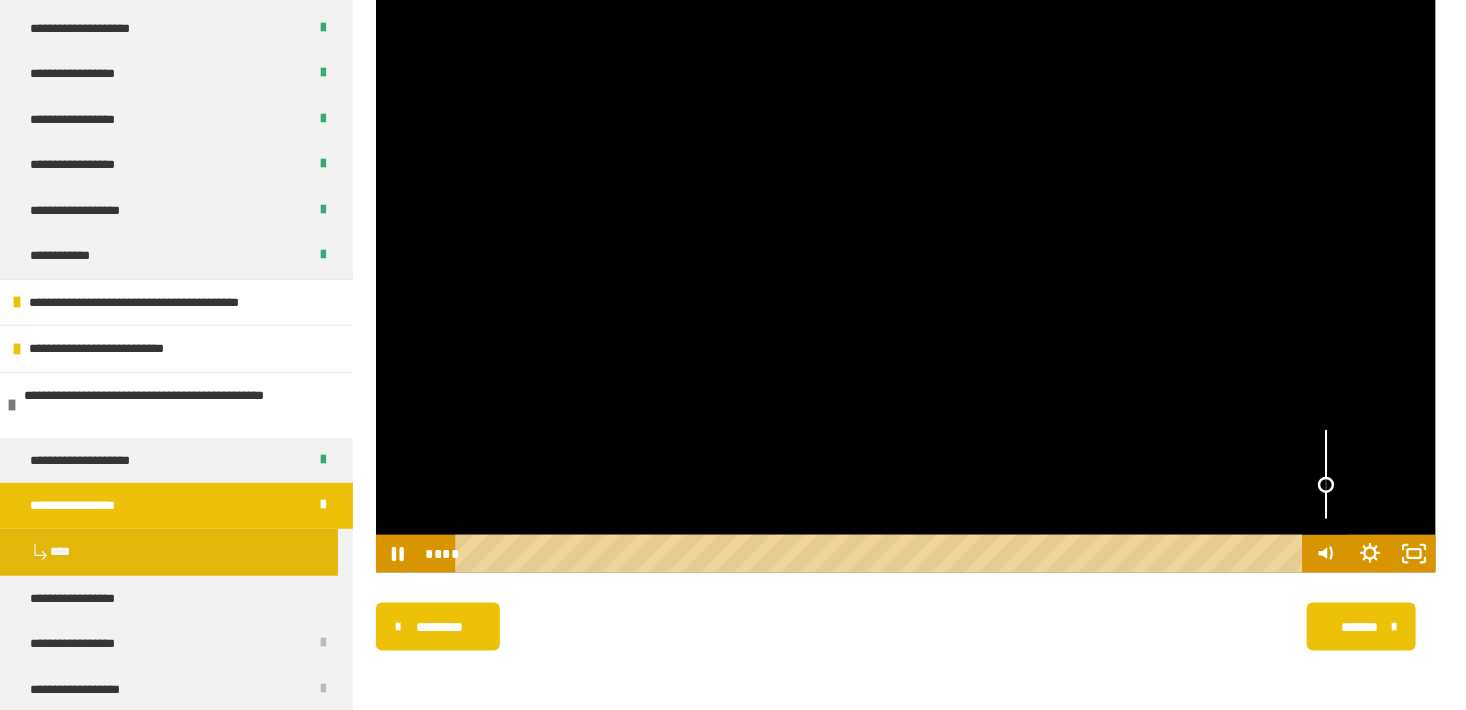 click at bounding box center (1326, 485) 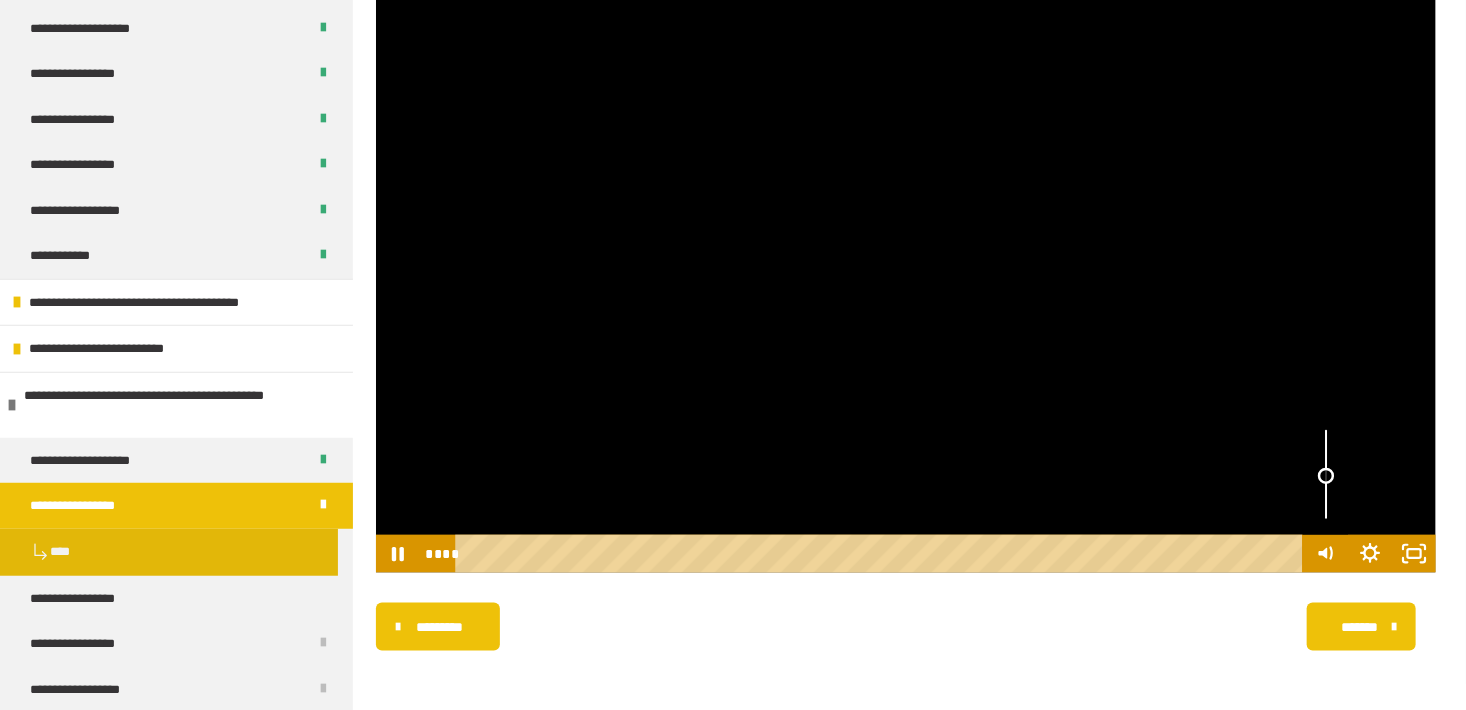 click at bounding box center [1326, 476] 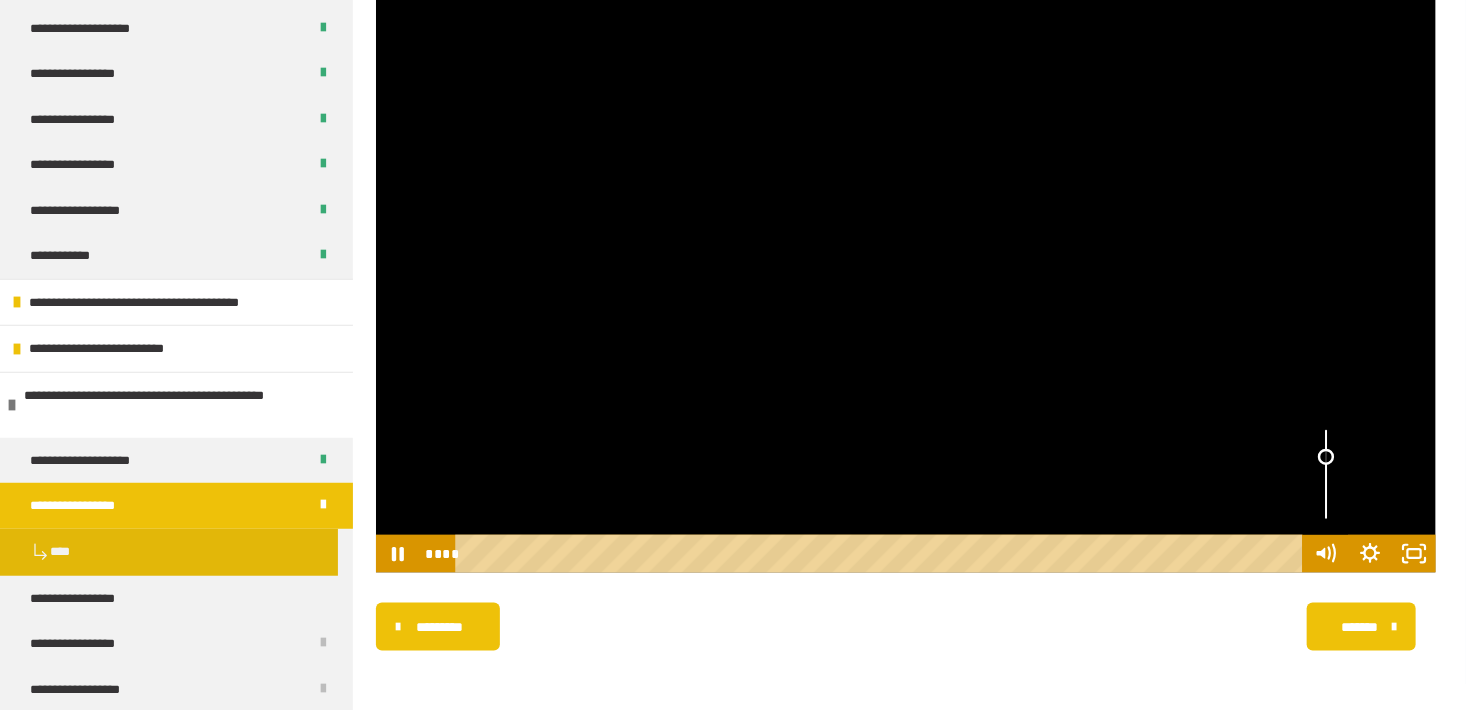 click at bounding box center [1326, 475] 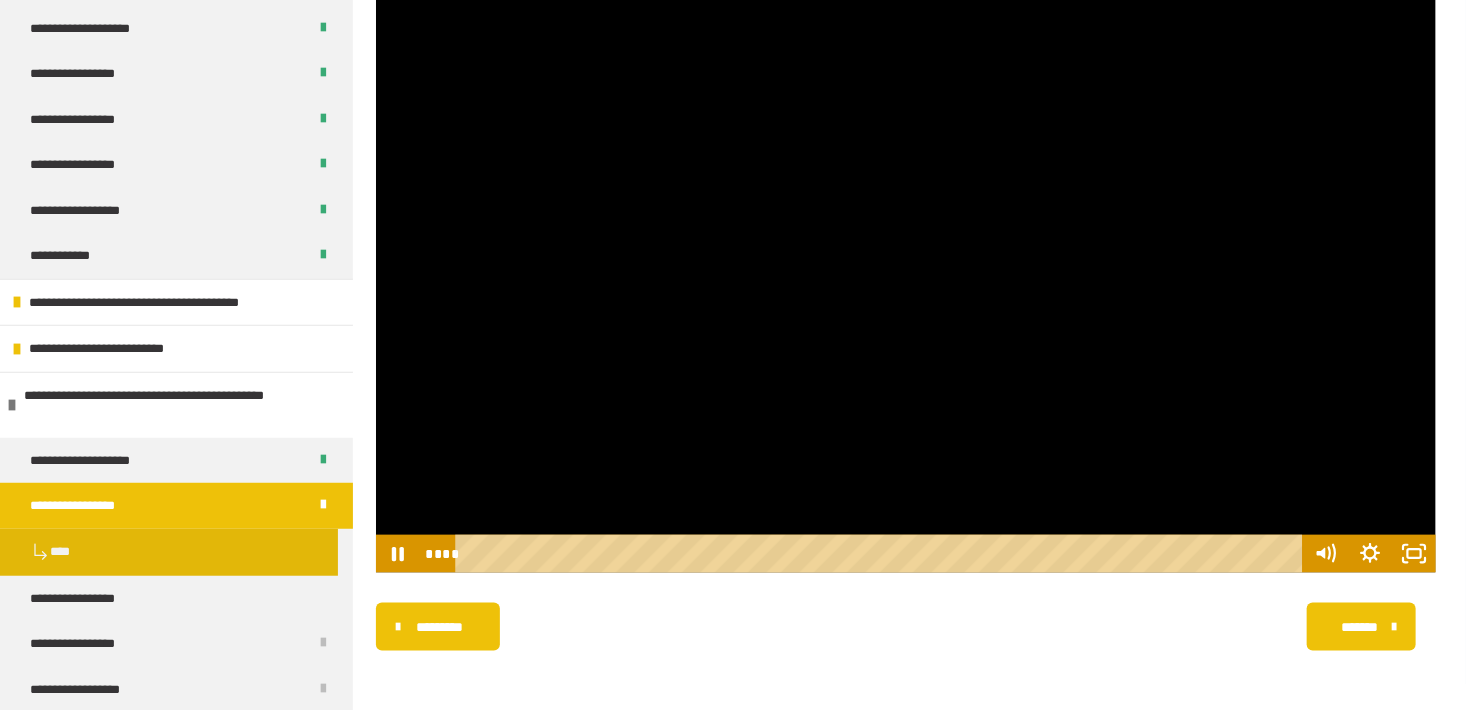 click at bounding box center (906, 275) 